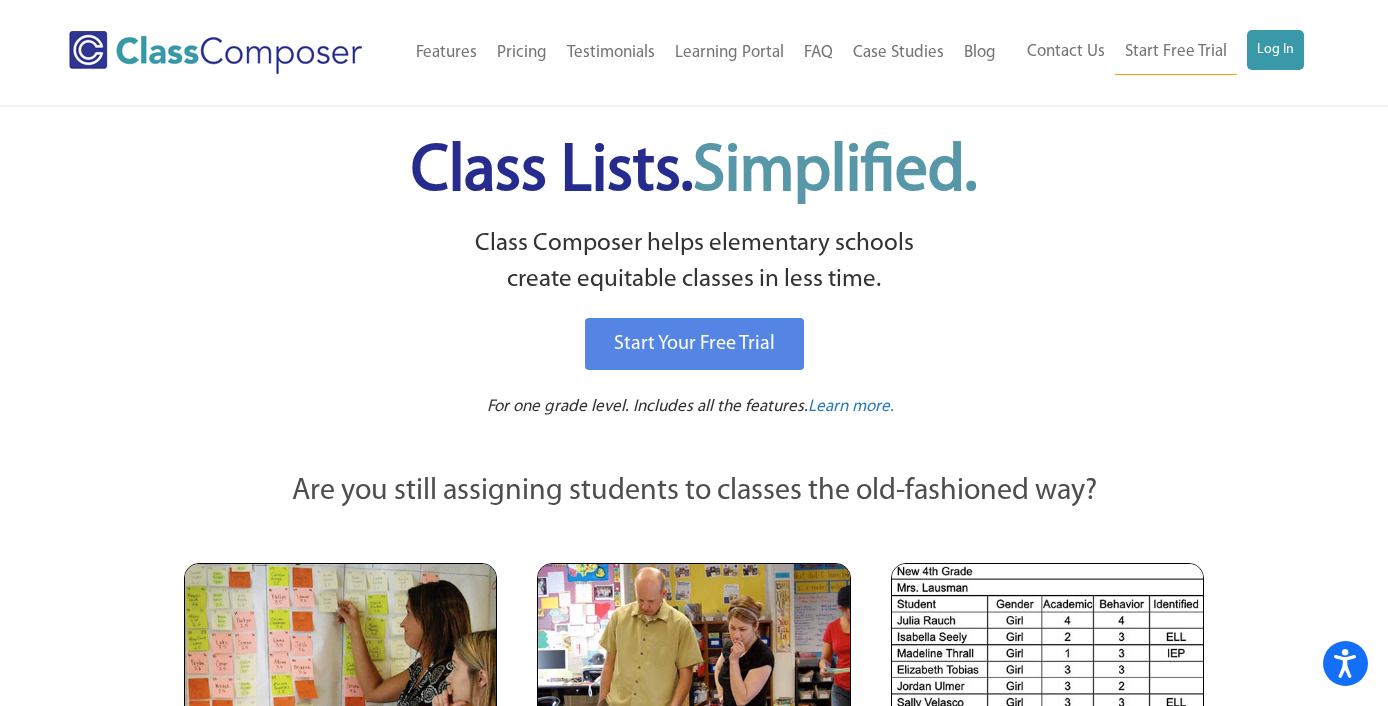 scroll, scrollTop: 0, scrollLeft: 0, axis: both 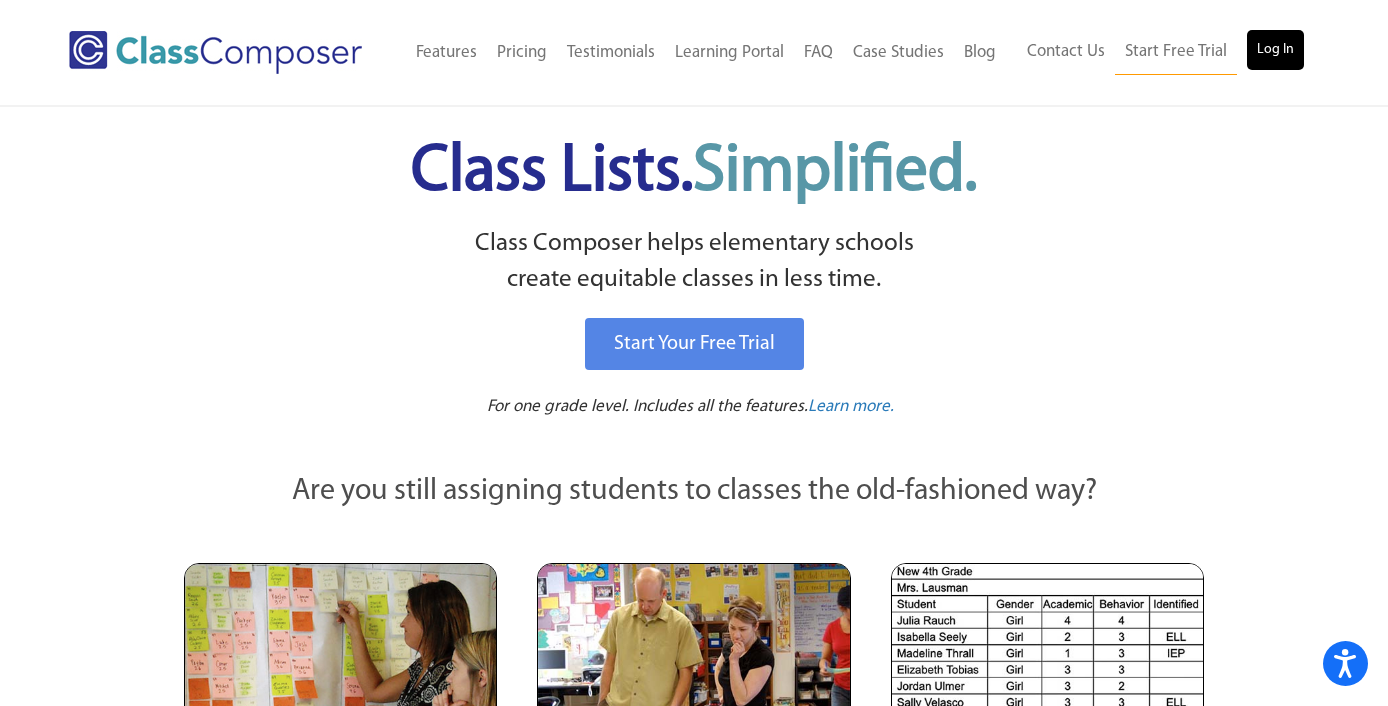 click on "Log In" at bounding box center (1275, 50) 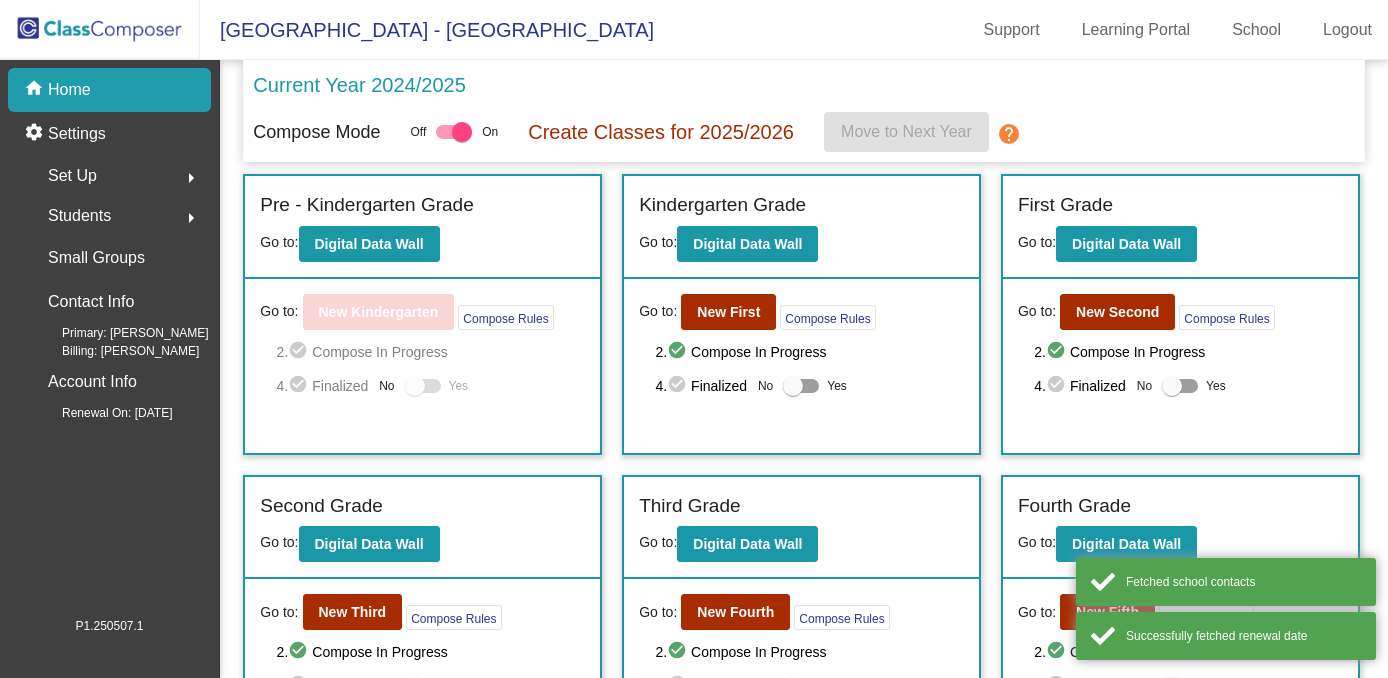 scroll, scrollTop: 0, scrollLeft: 0, axis: both 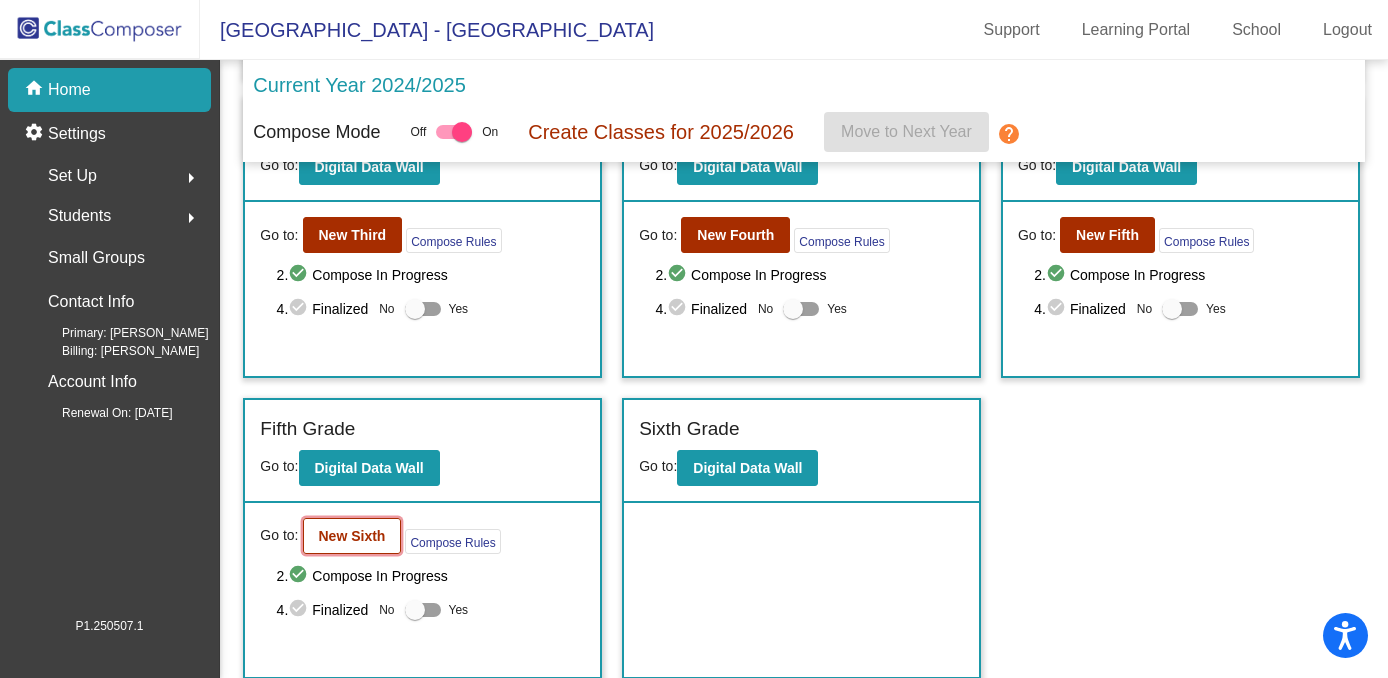 click on "New Sixth" 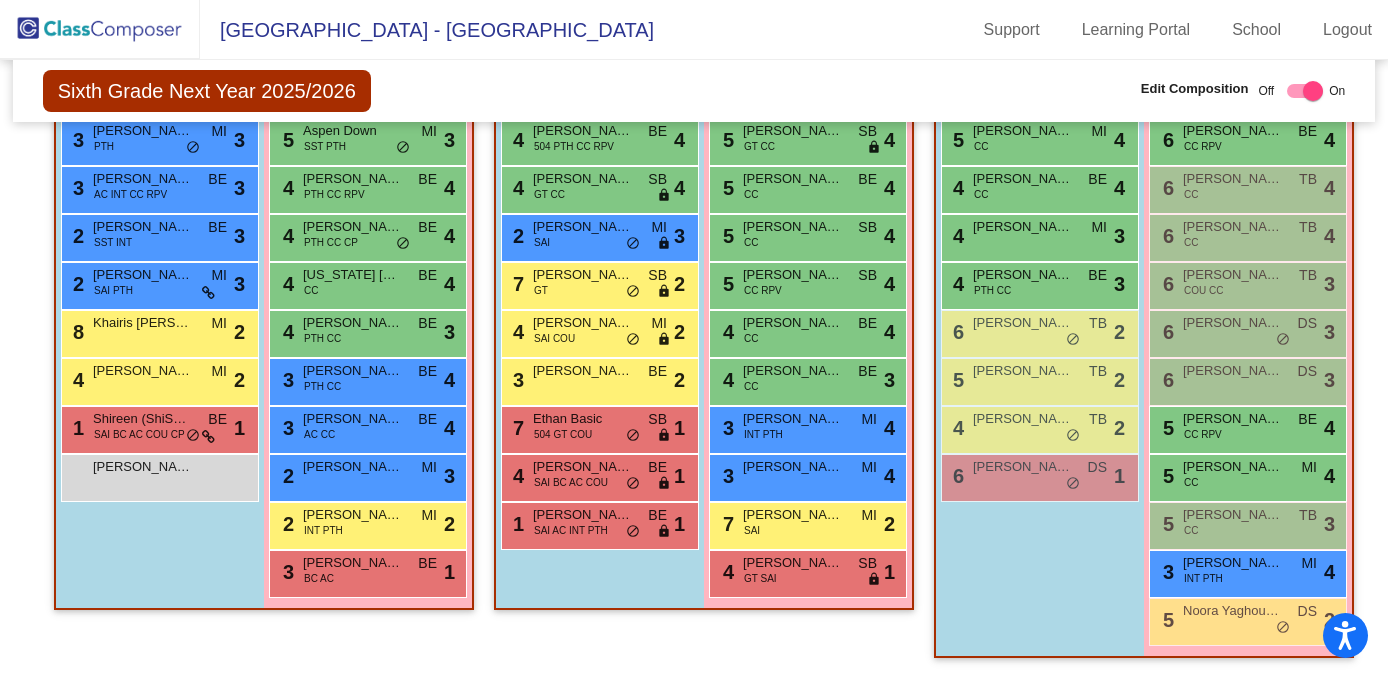 scroll, scrollTop: 862, scrollLeft: 0, axis: vertical 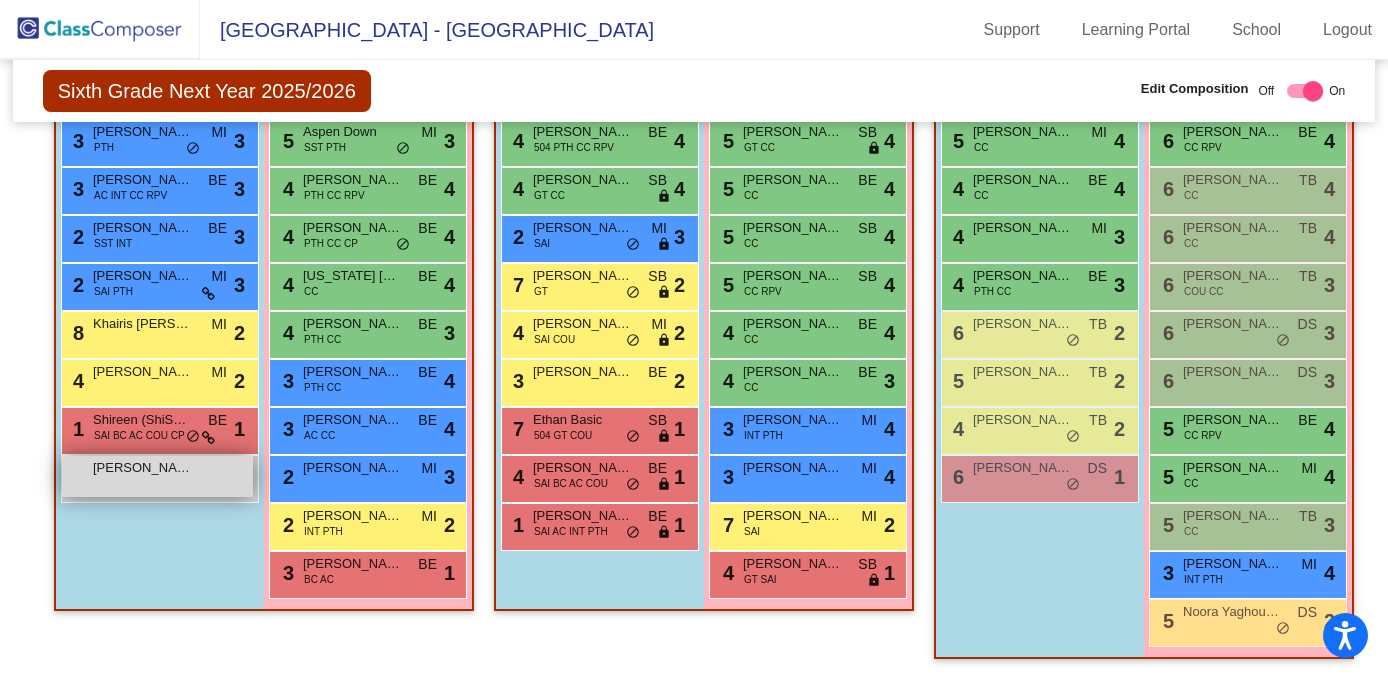 click on "Colston Davis lock do_not_disturb_alt" at bounding box center [157, 476] 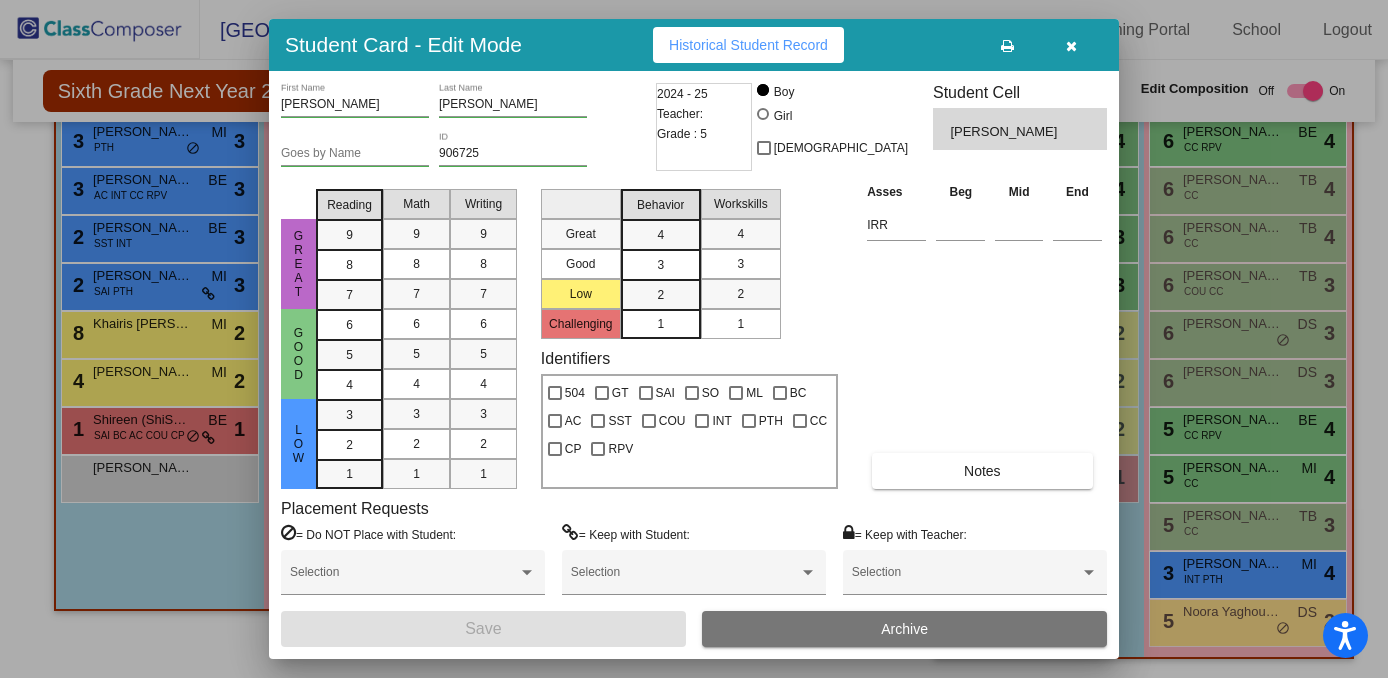 click on "Archive" at bounding box center (904, 629) 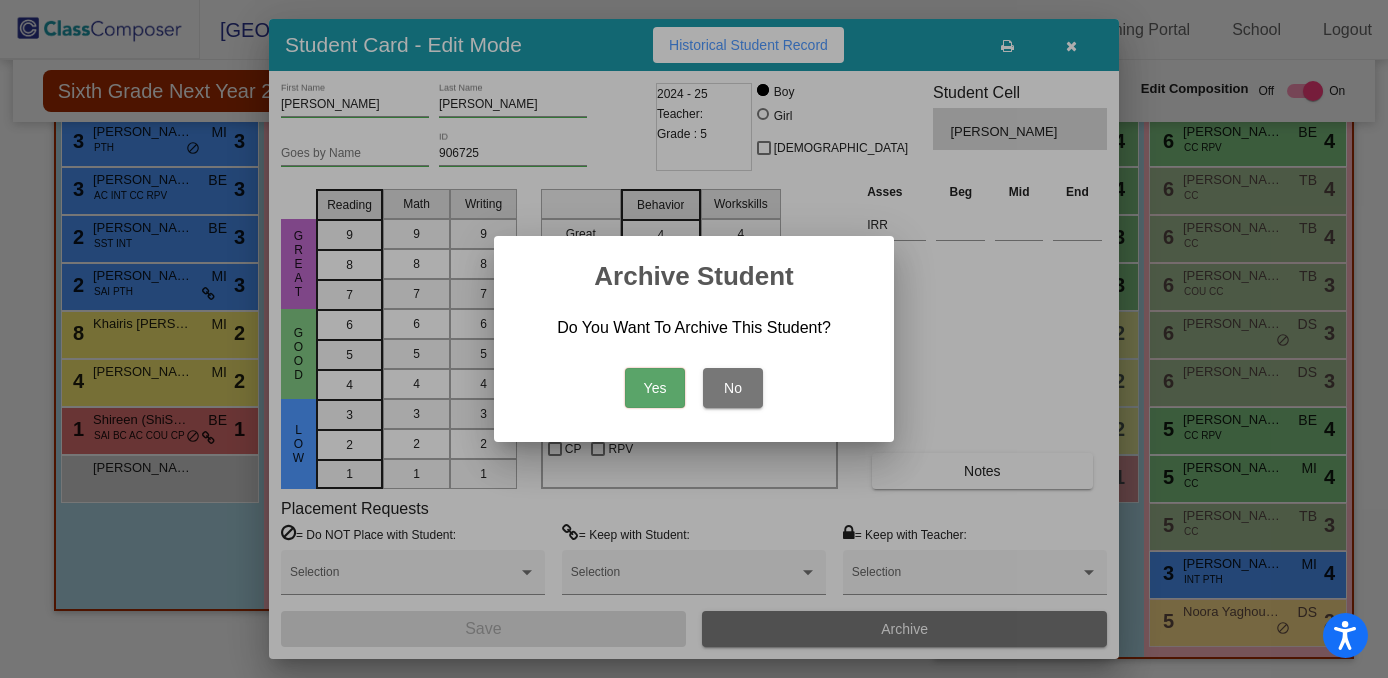click on "Yes" at bounding box center [655, 388] 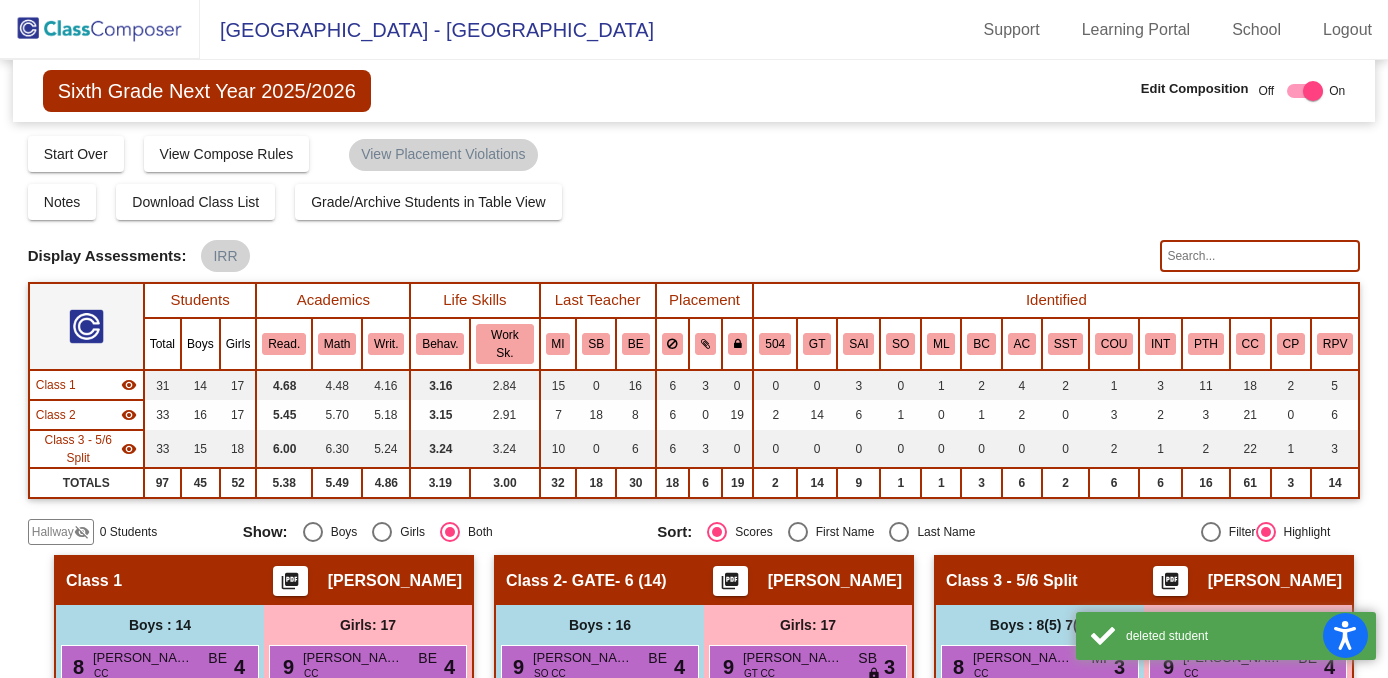 scroll, scrollTop: 0, scrollLeft: 0, axis: both 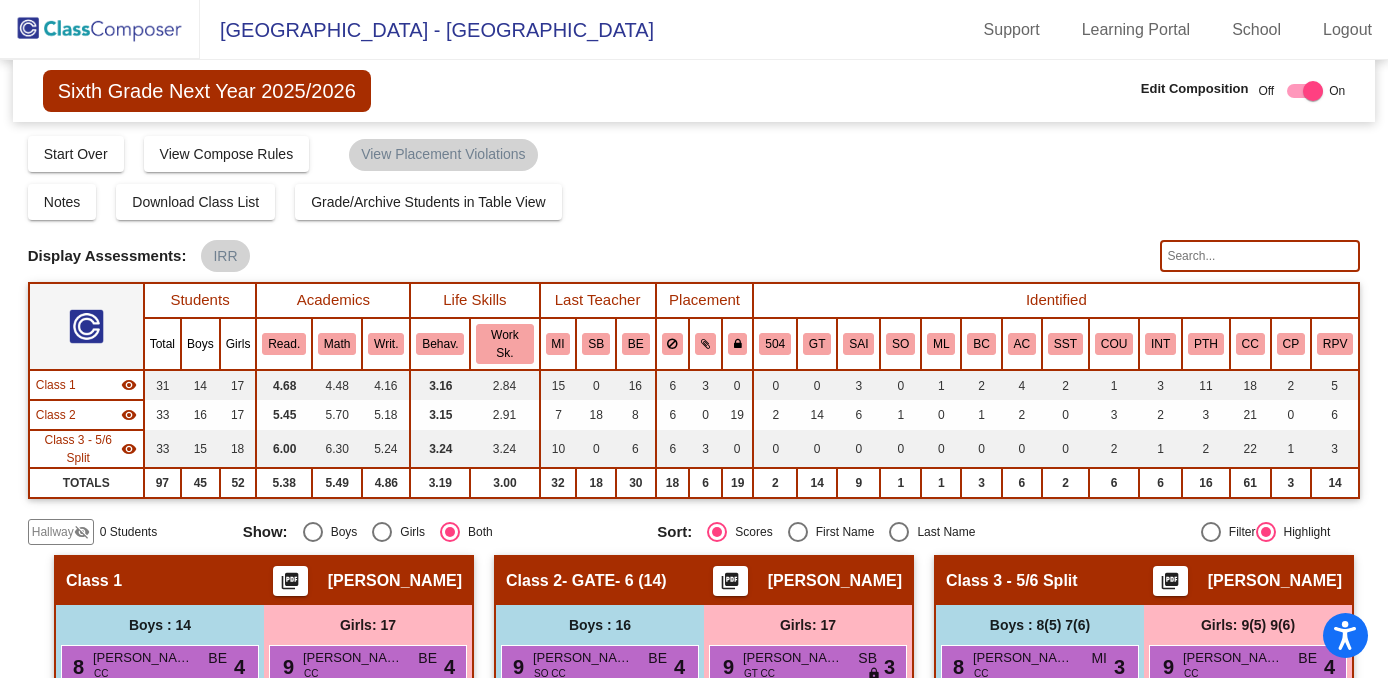 click 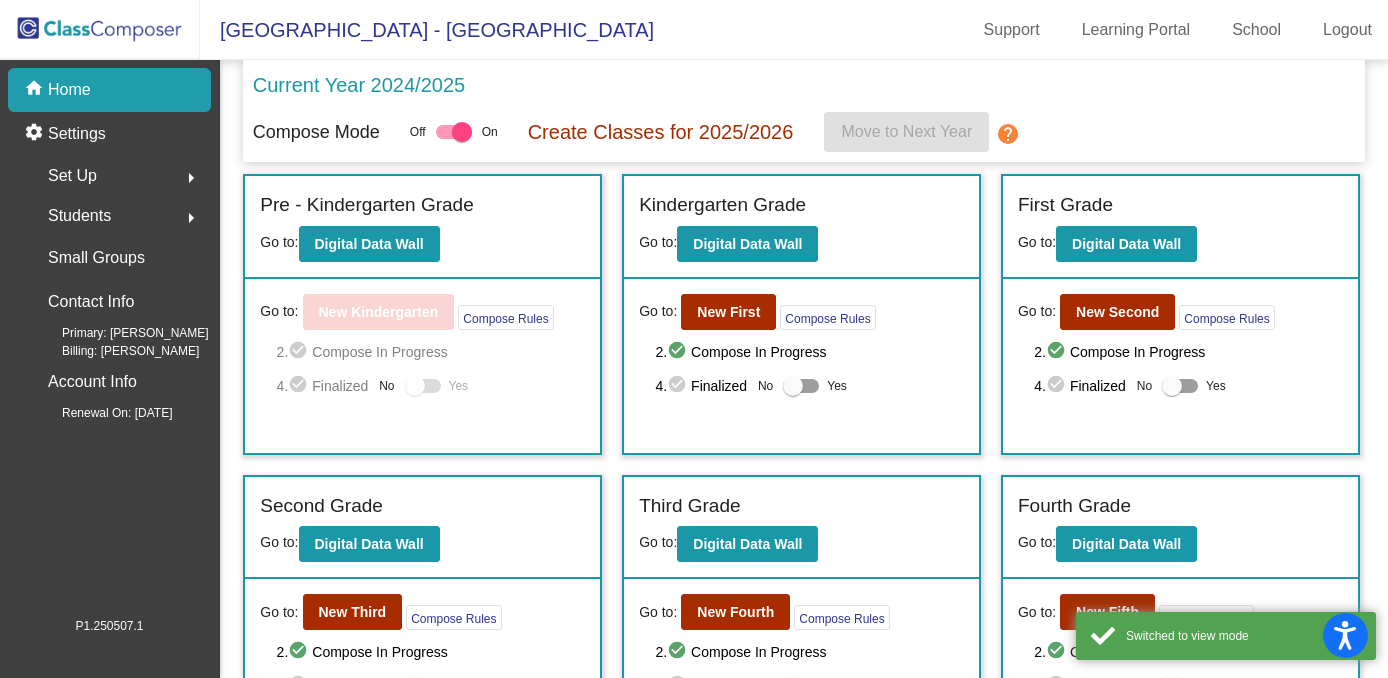 click on "Students  arrow_right" 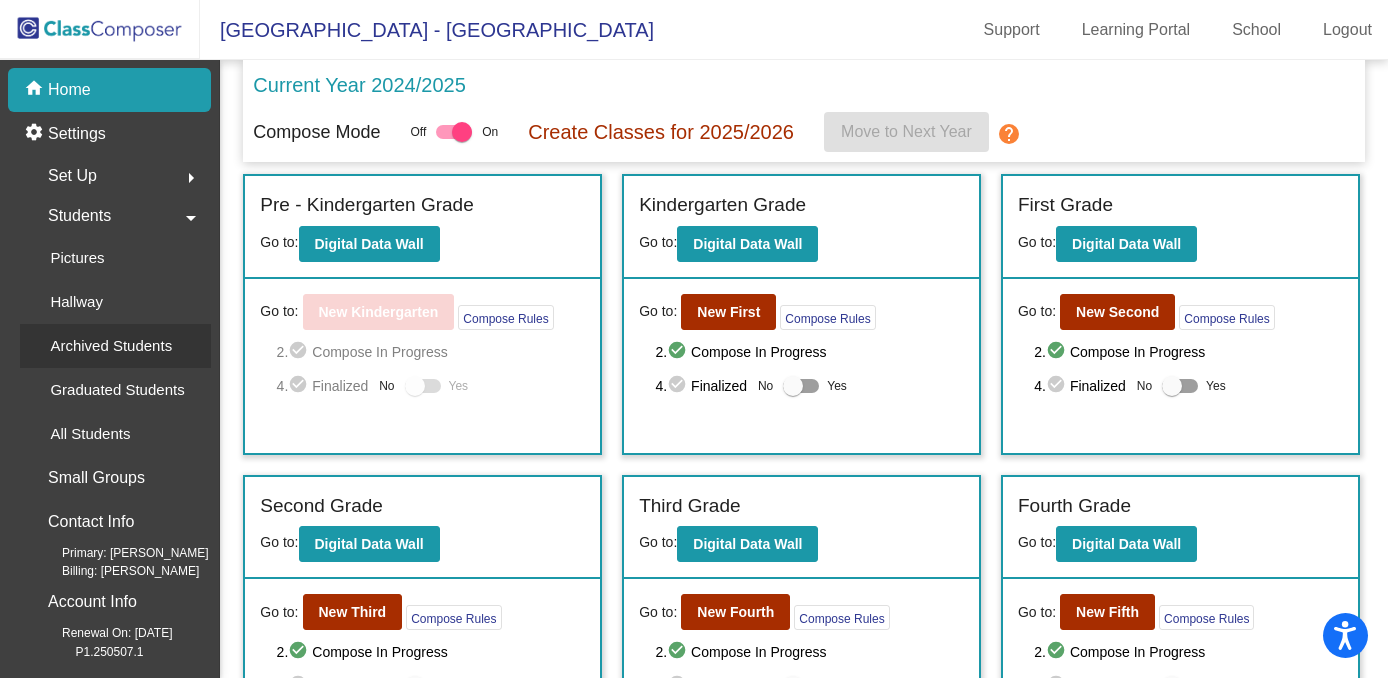 click on "Archived Students" 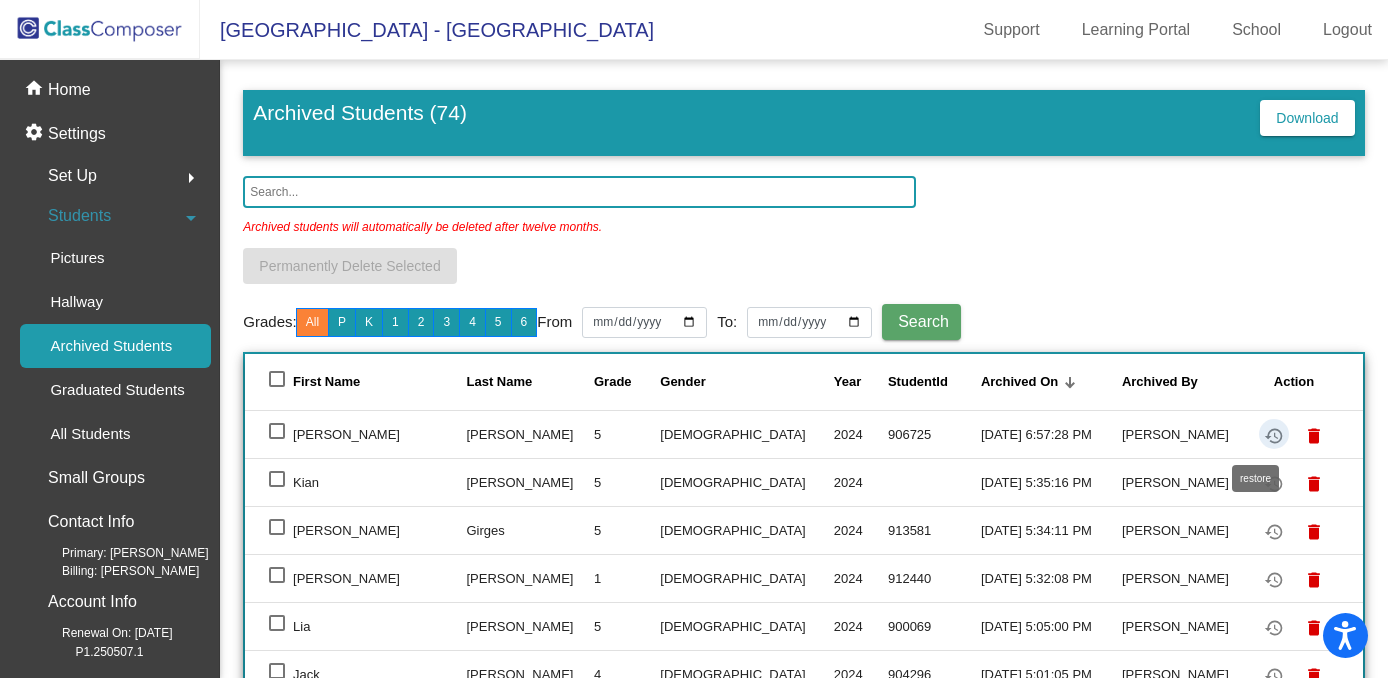 click on "restore" 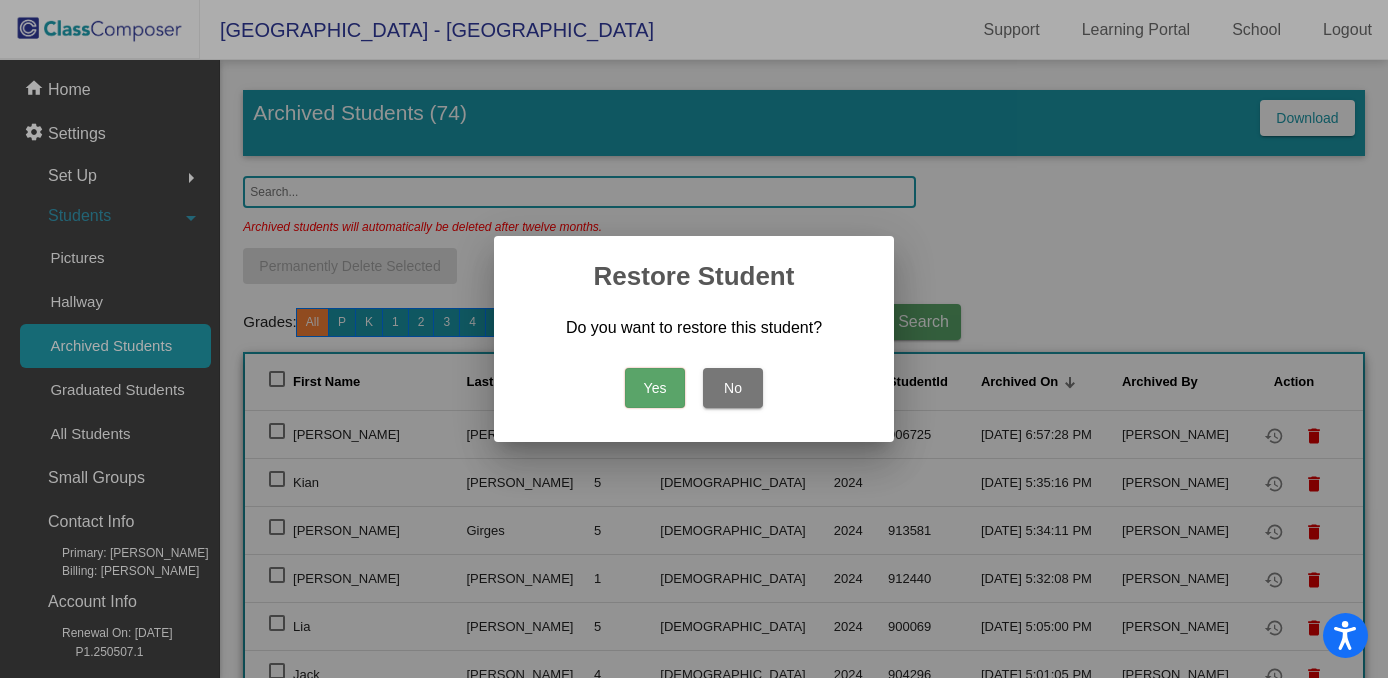 click on "Yes" at bounding box center [655, 388] 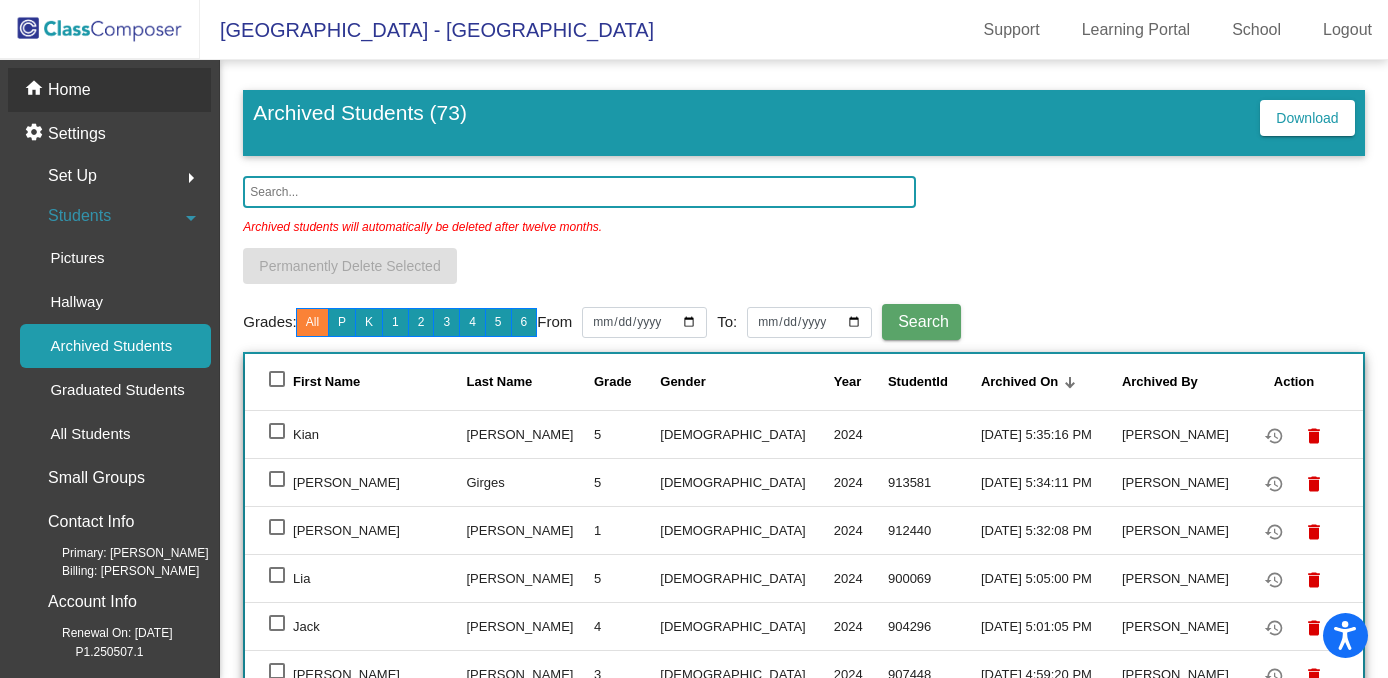 click on "Home" 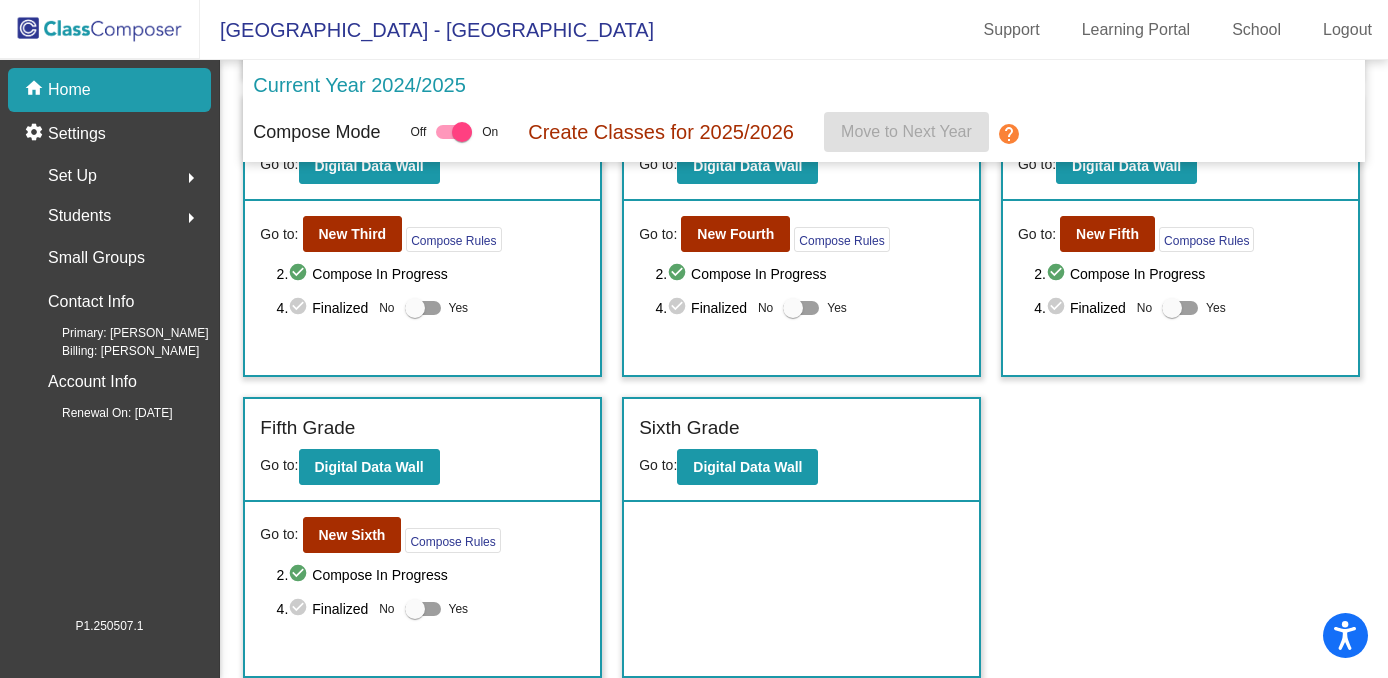 scroll, scrollTop: 377, scrollLeft: 0, axis: vertical 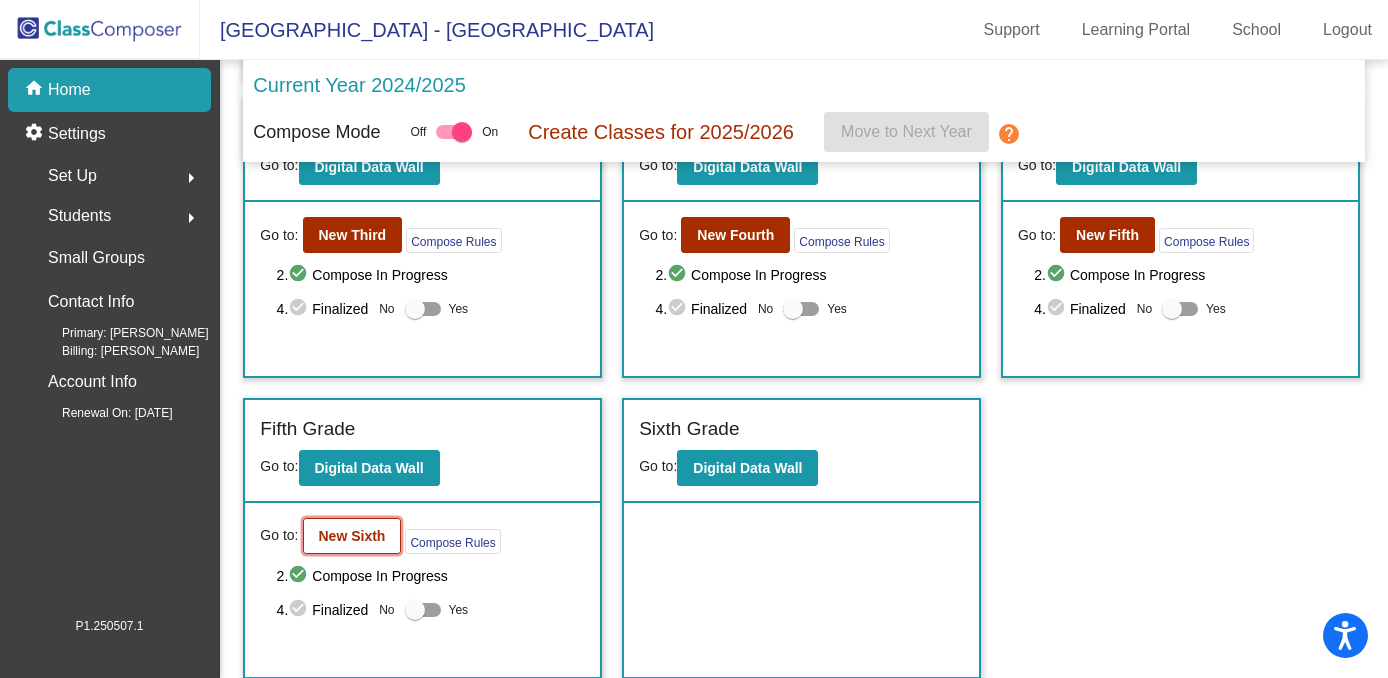 click on "New Sixth" 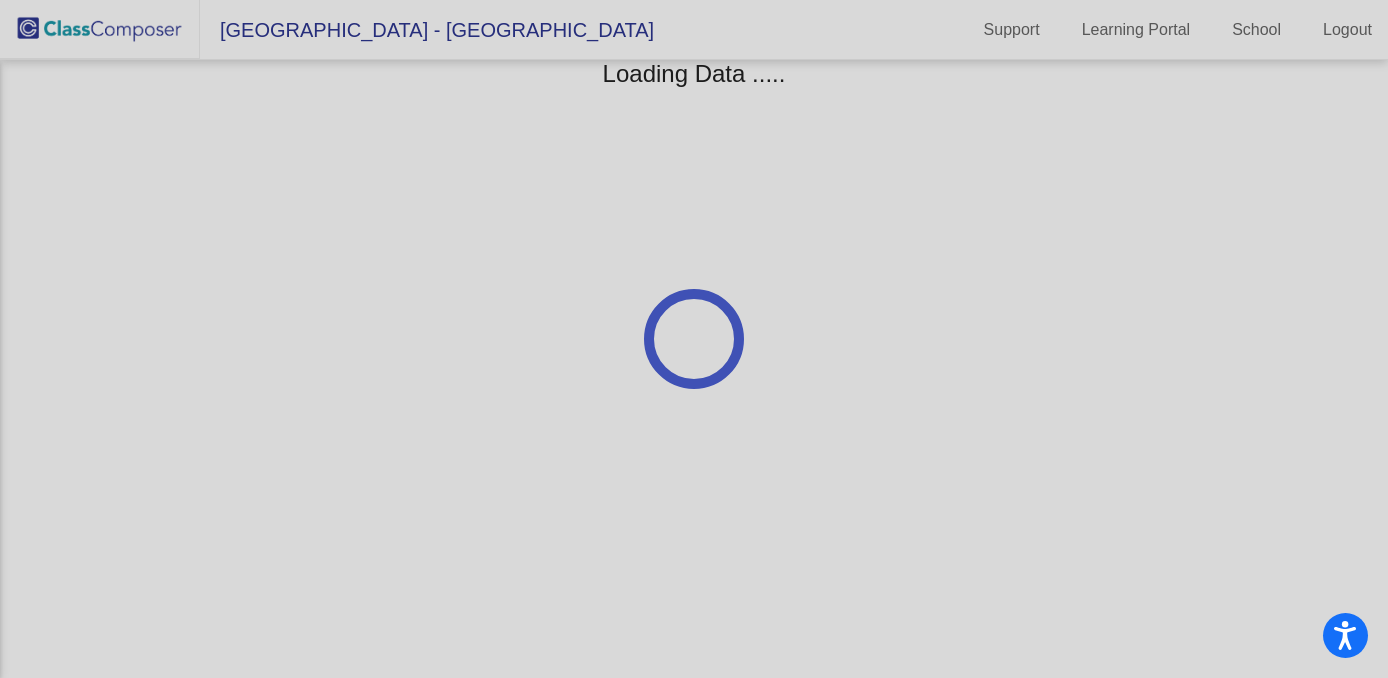scroll, scrollTop: 0, scrollLeft: 0, axis: both 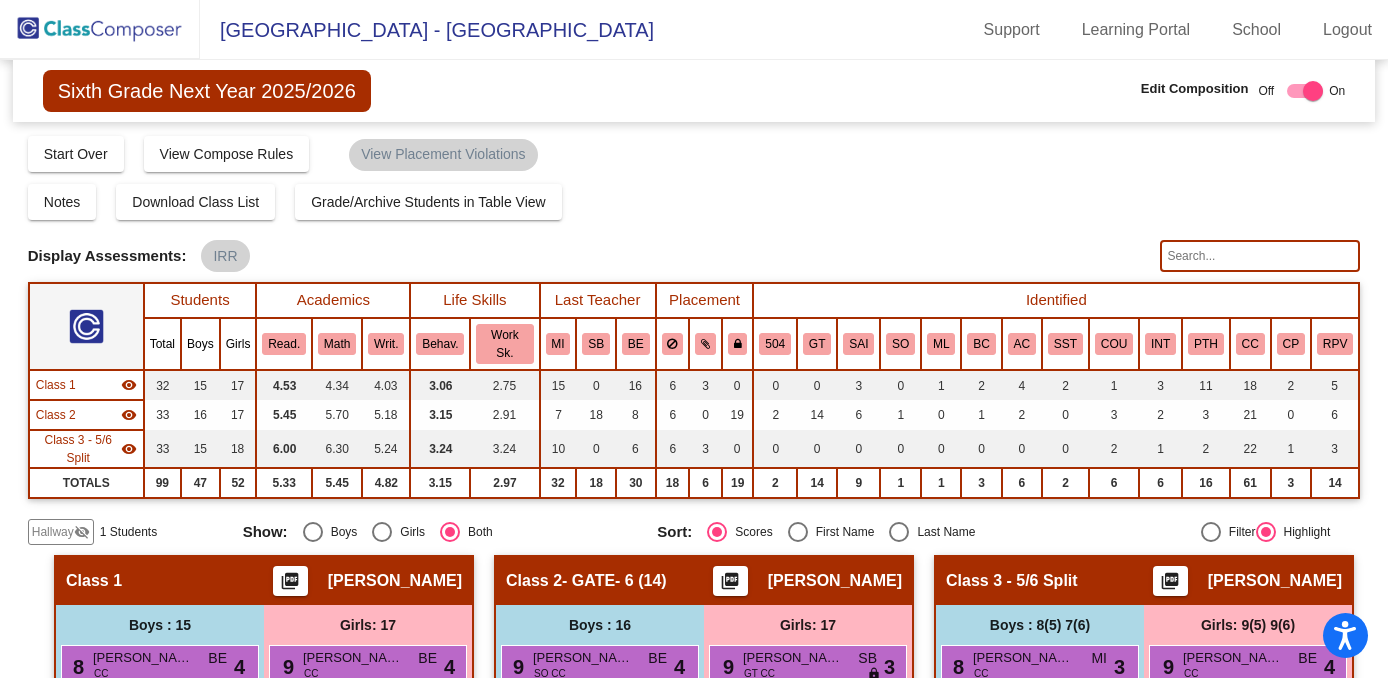 click on "Hallway" 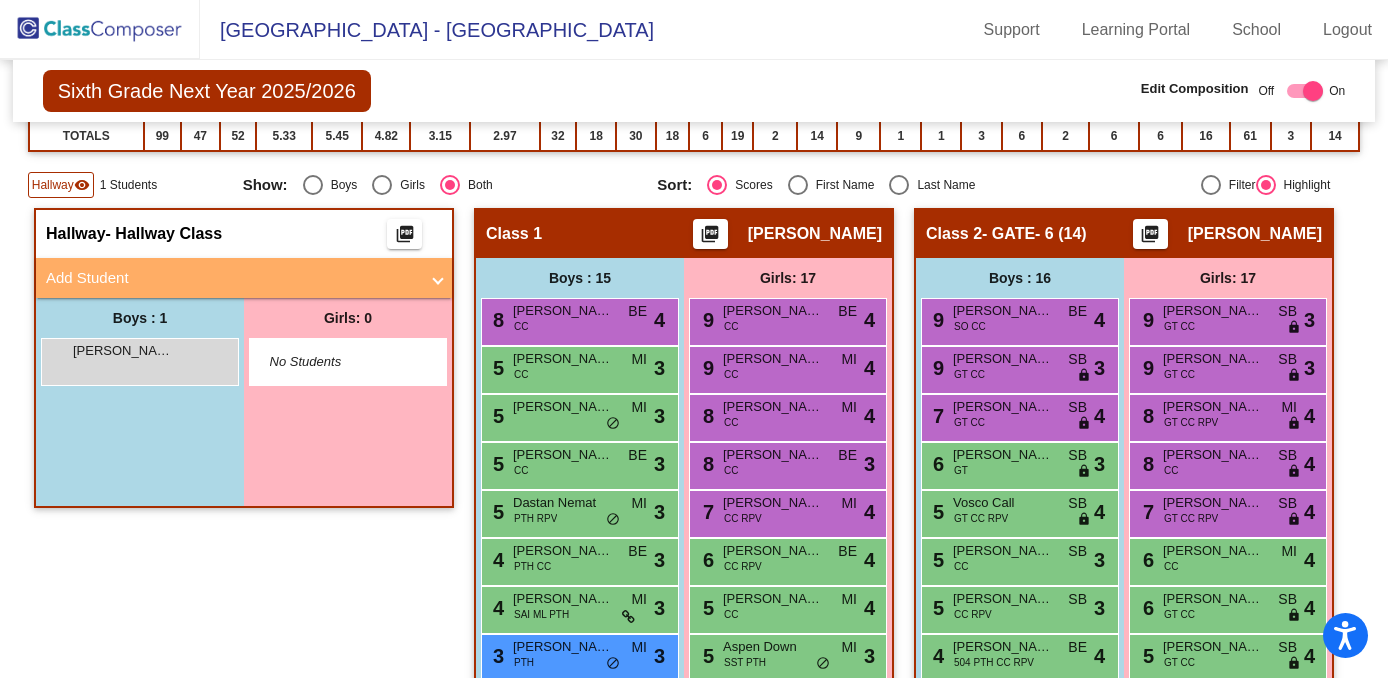 scroll, scrollTop: 350, scrollLeft: 0, axis: vertical 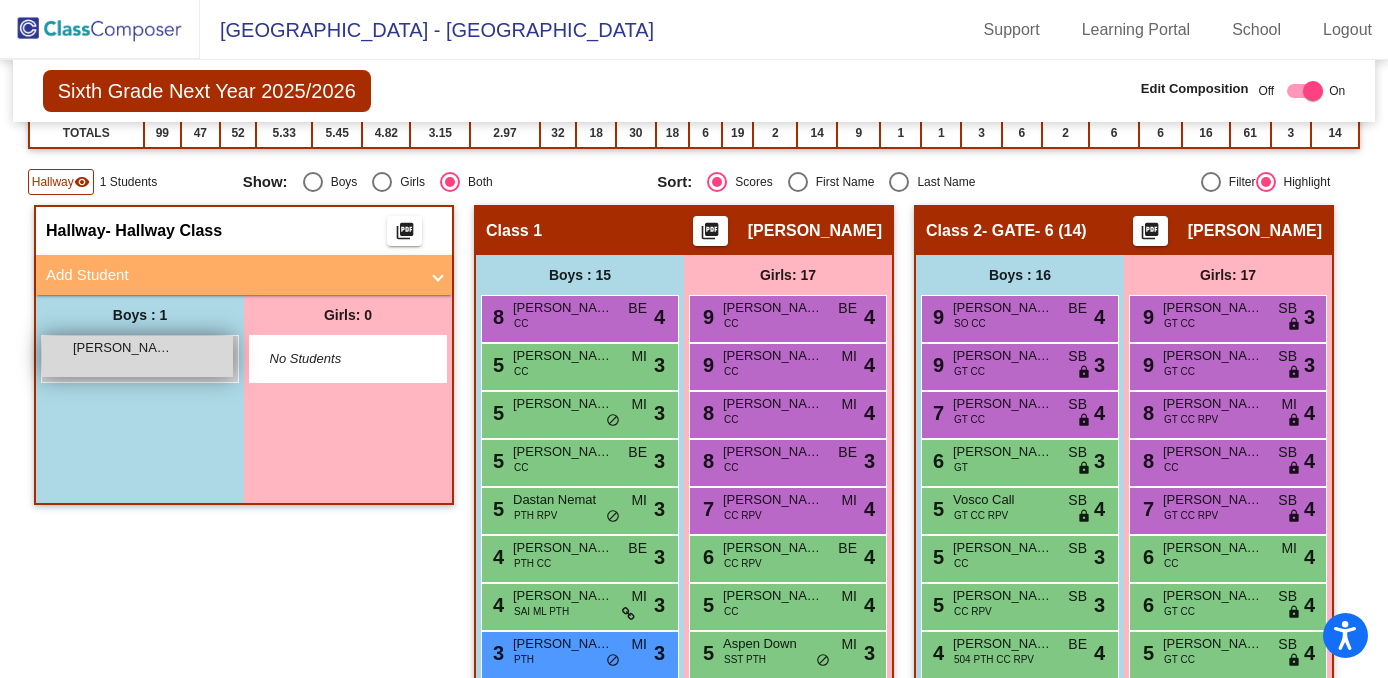 click on "Colston Davis" at bounding box center (123, 348) 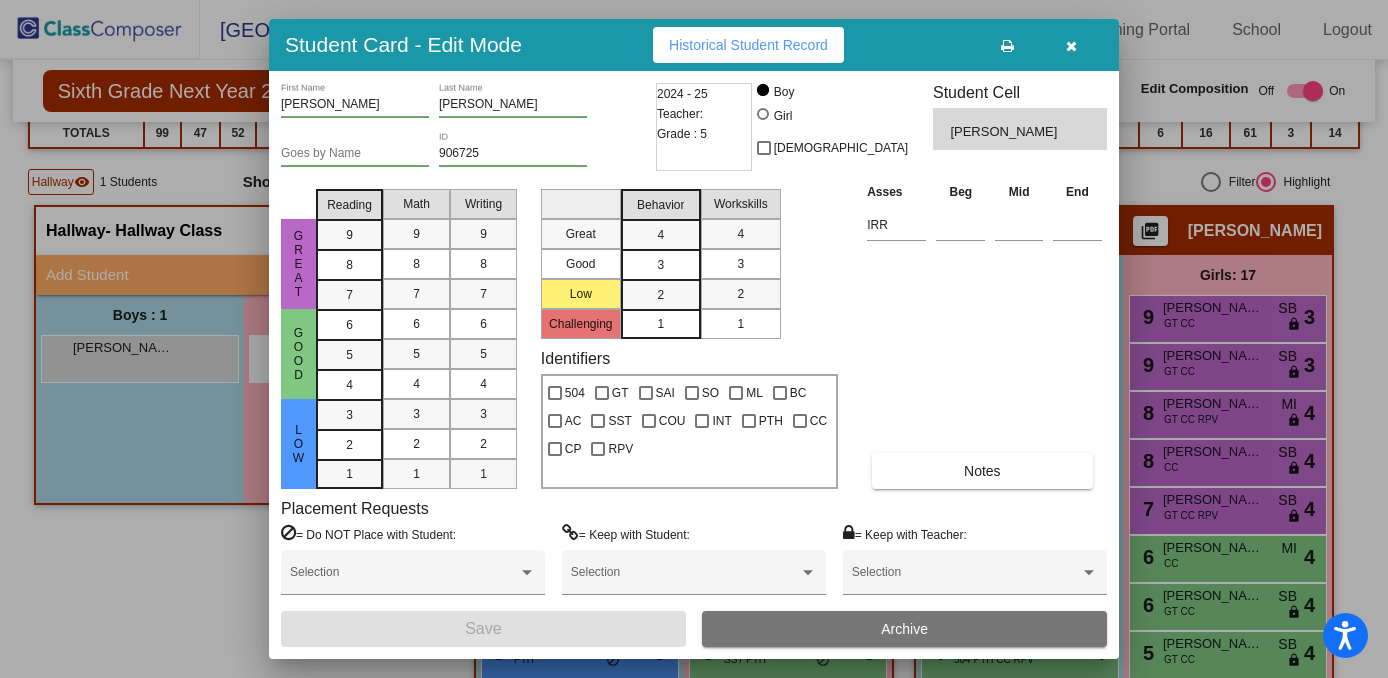 click at bounding box center [1071, 46] 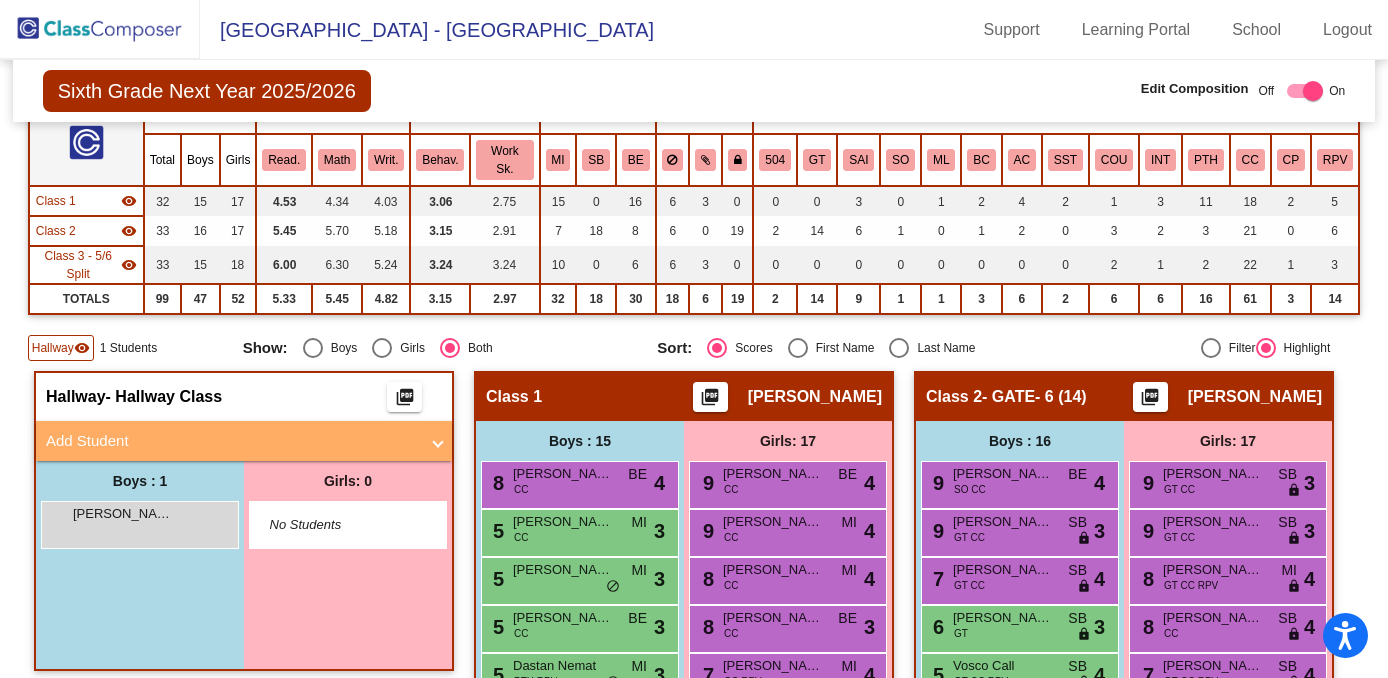 scroll, scrollTop: 191, scrollLeft: 0, axis: vertical 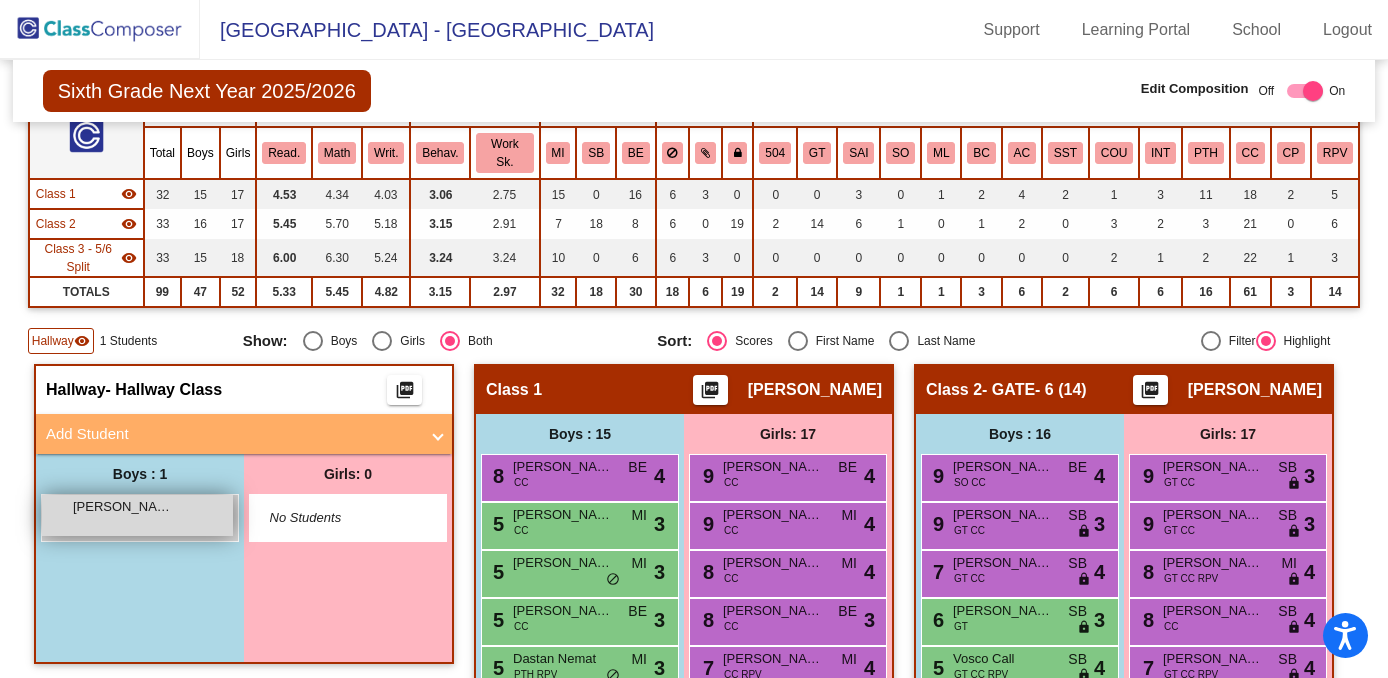 click on "Colston Davis lock do_not_disturb_alt" at bounding box center (137, 515) 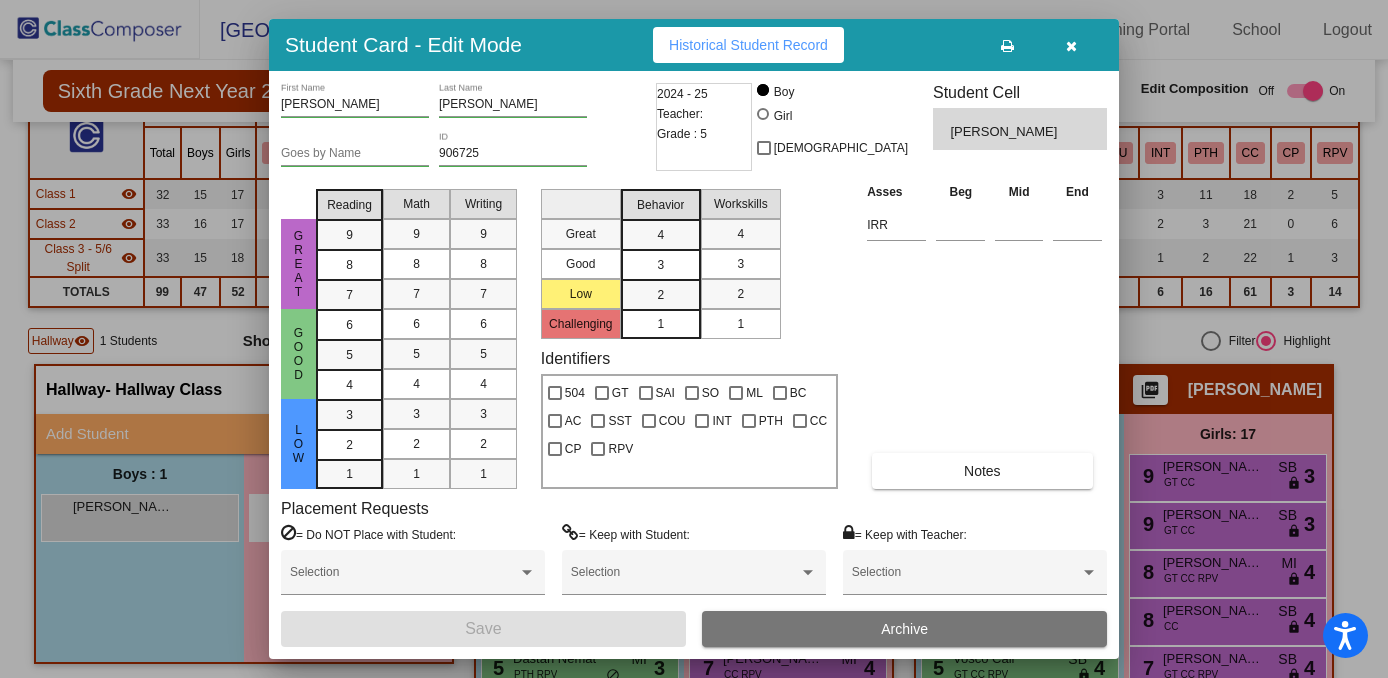 click at bounding box center [694, 339] 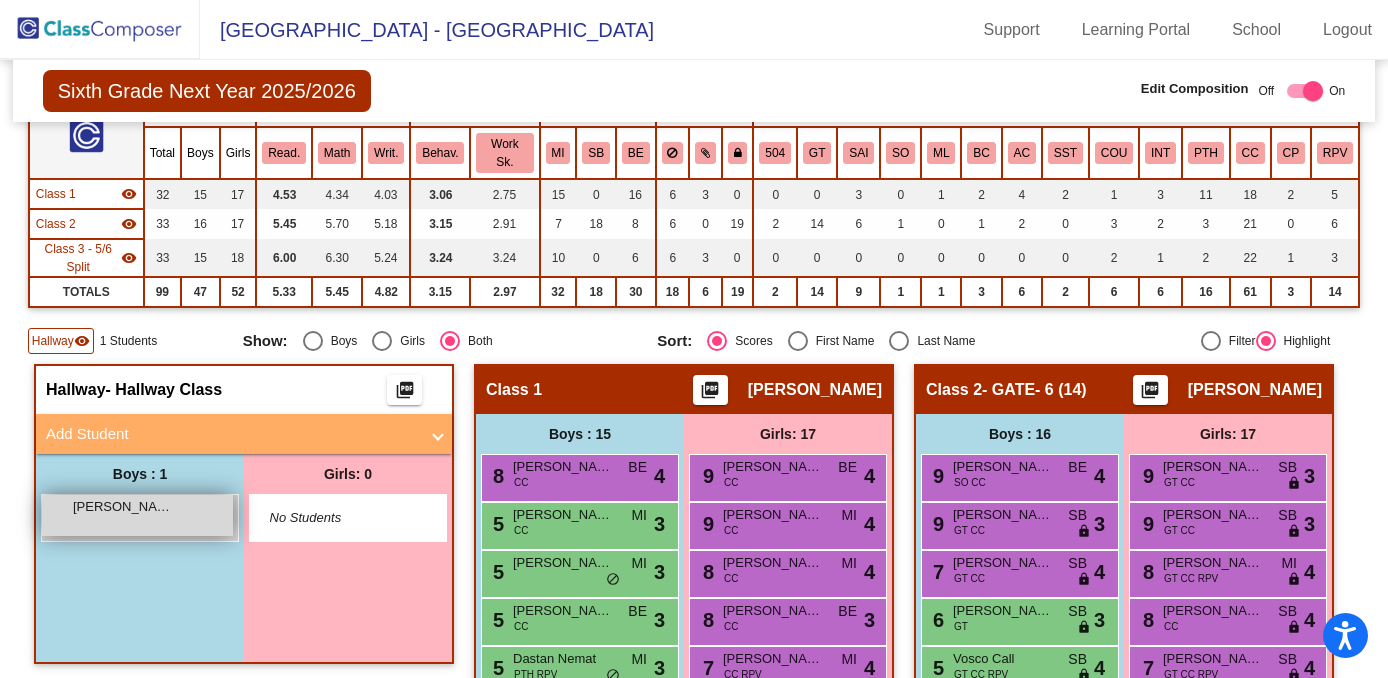 click on "Colston Davis" at bounding box center [123, 507] 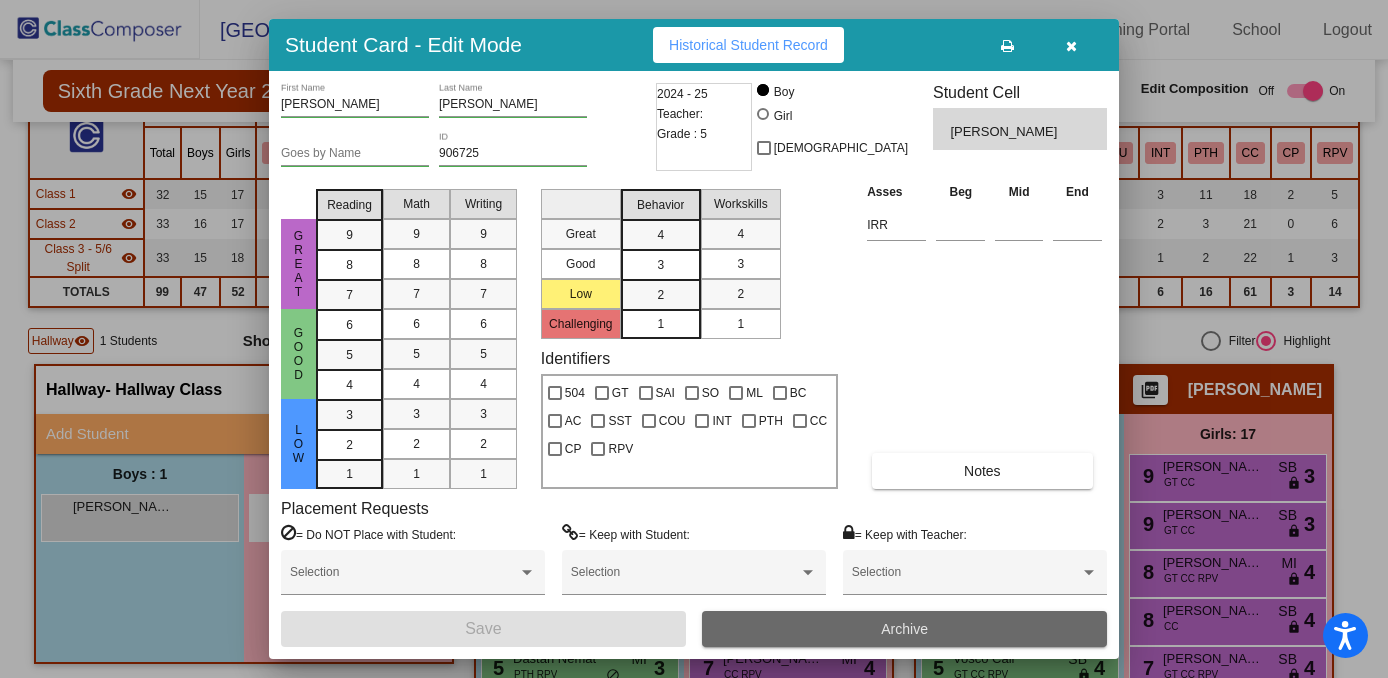 click on "Archive" at bounding box center (904, 629) 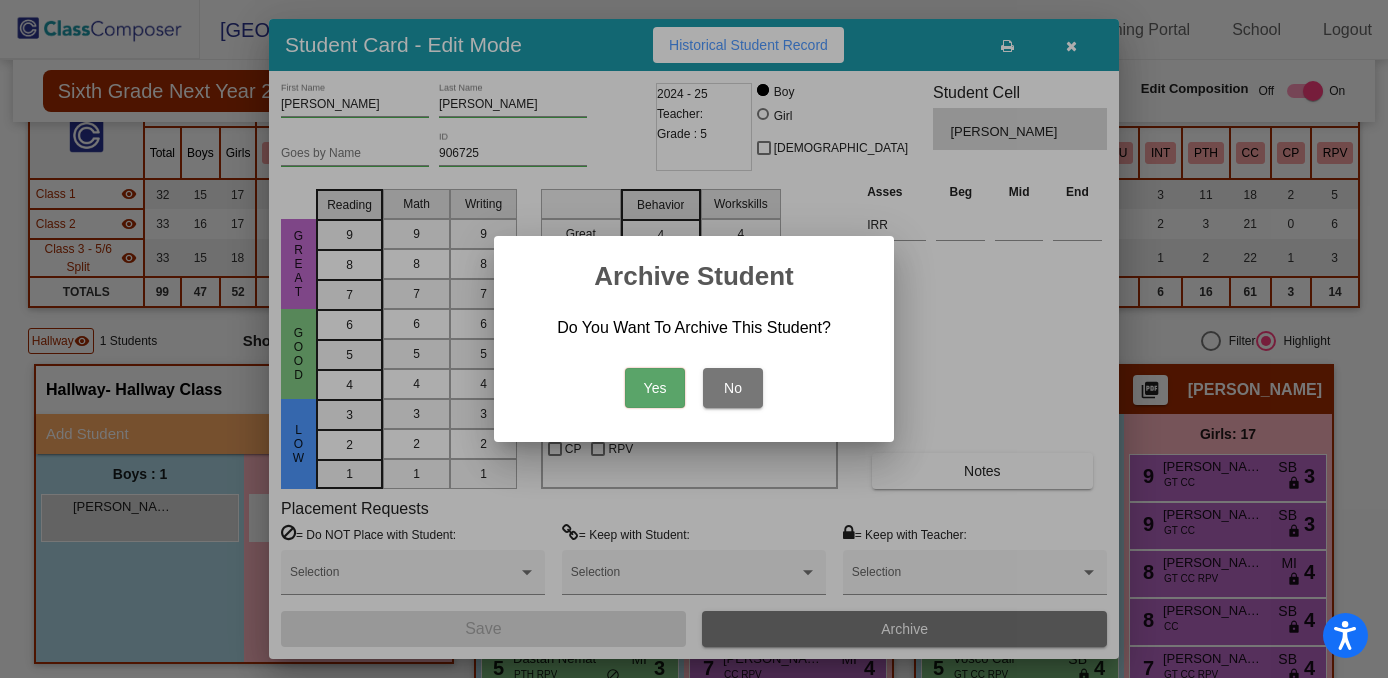 click on "Yes" at bounding box center [655, 388] 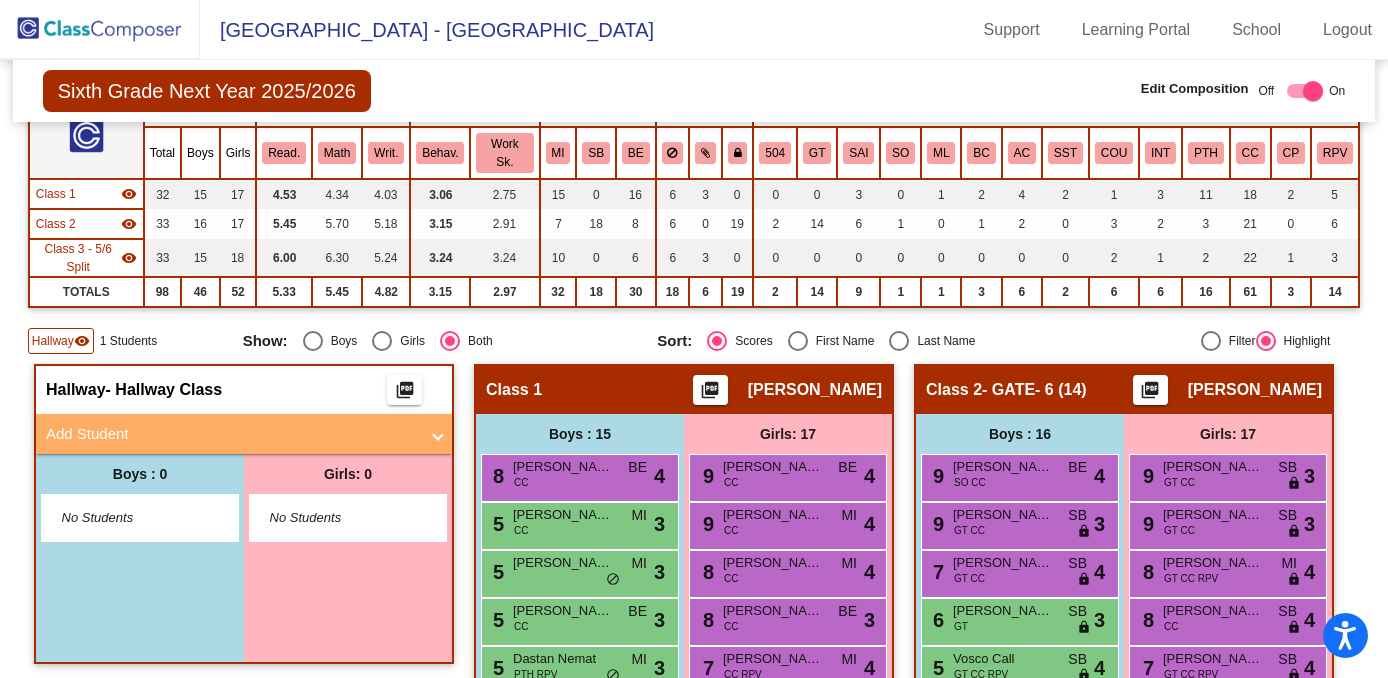 click 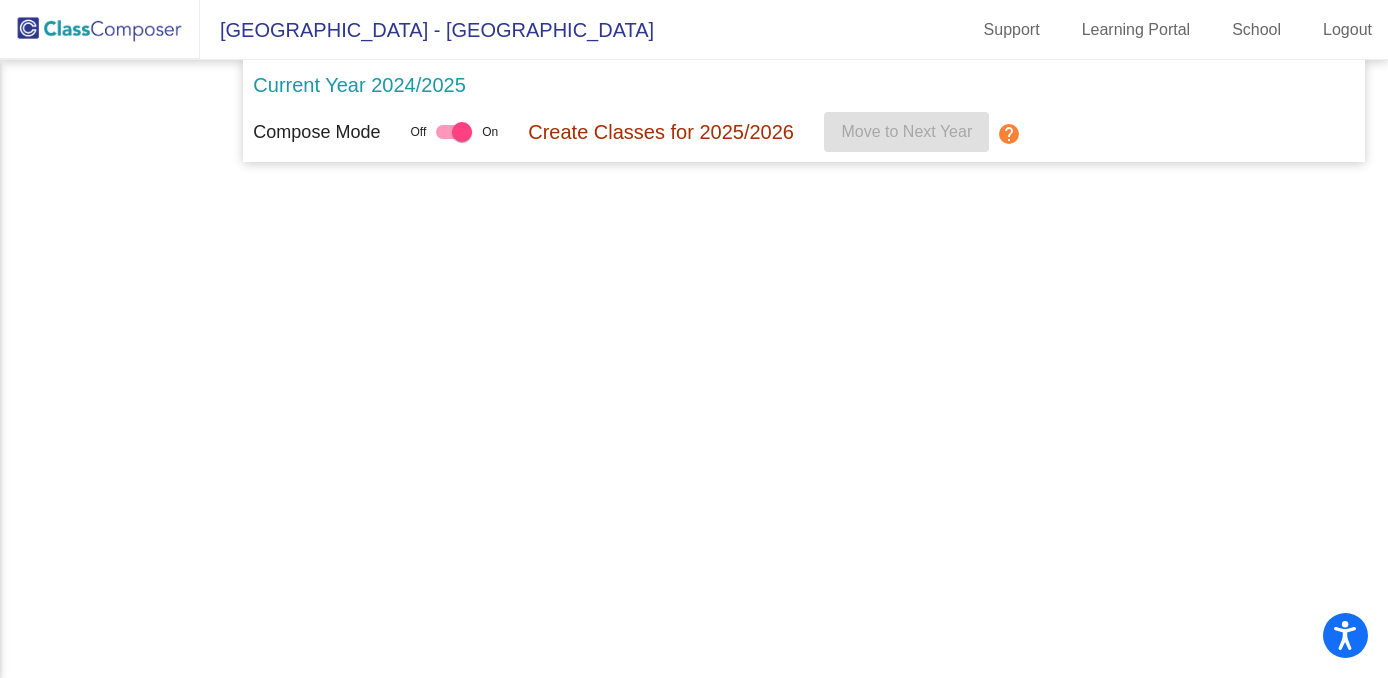 scroll, scrollTop: 0, scrollLeft: 0, axis: both 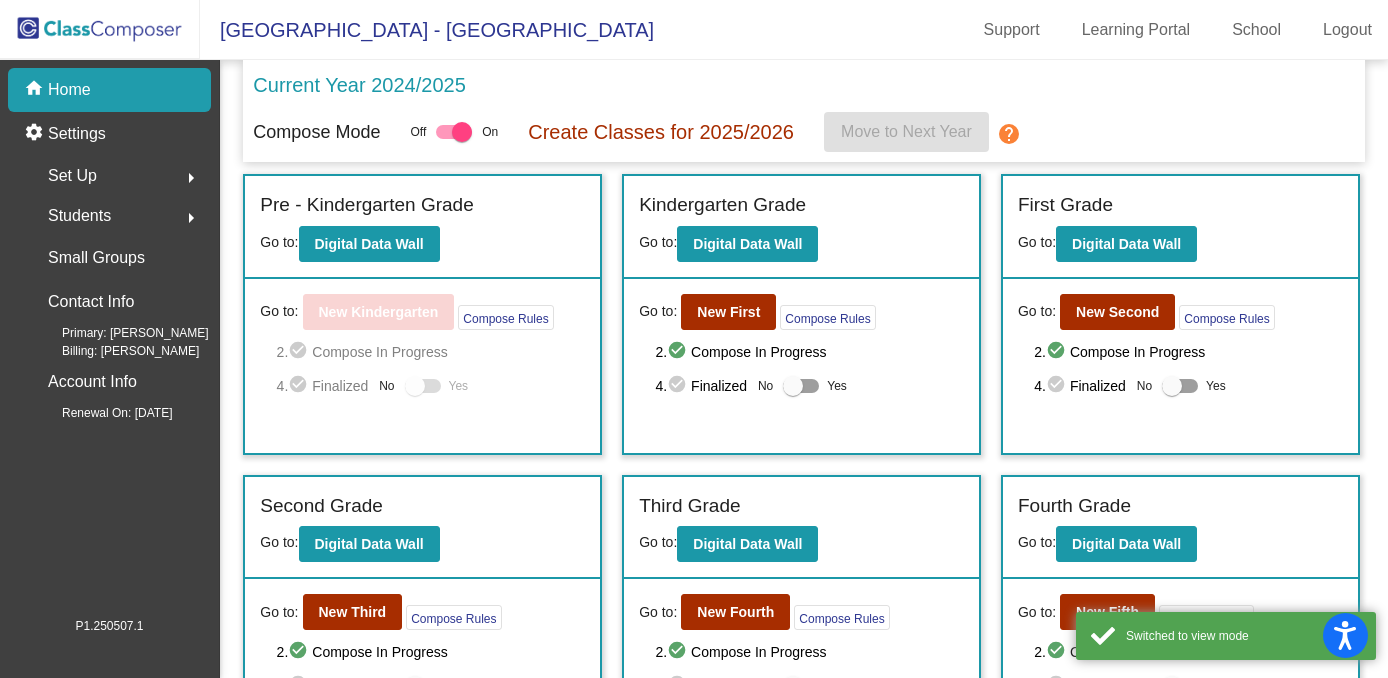 click on "Students  arrow_right" 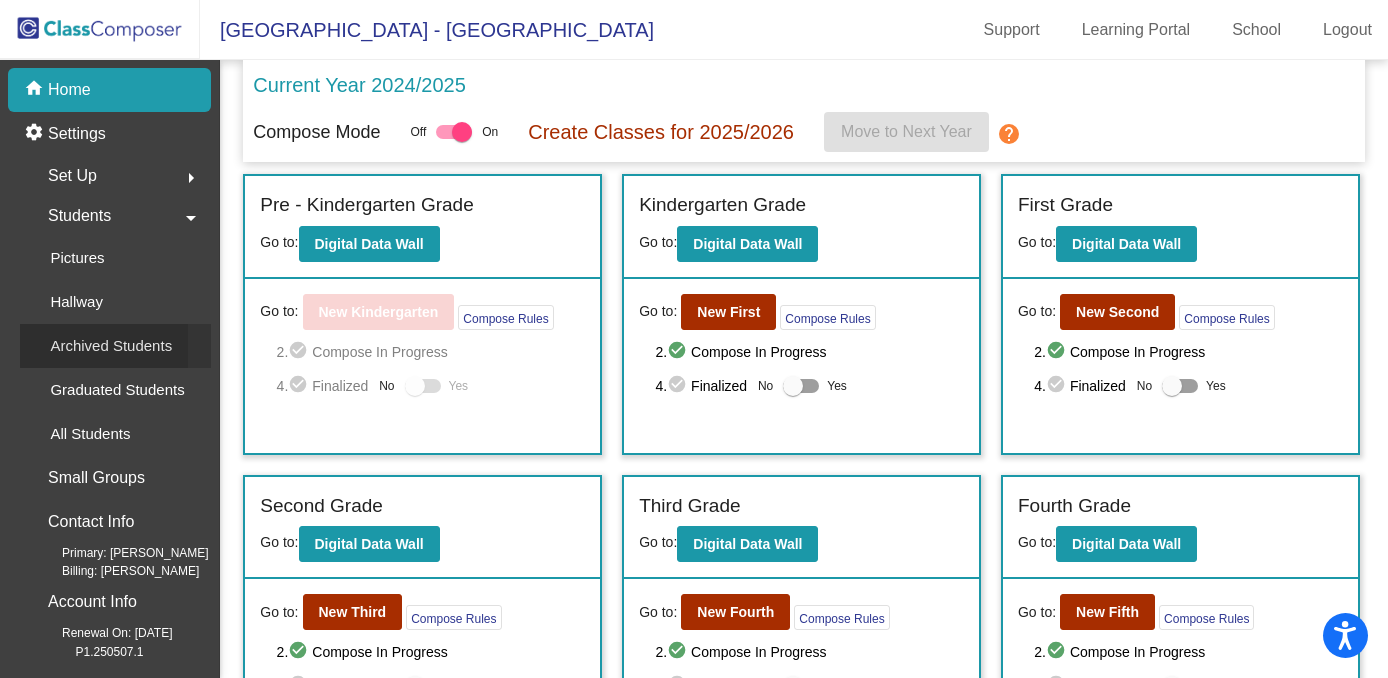click on "Archived Students" 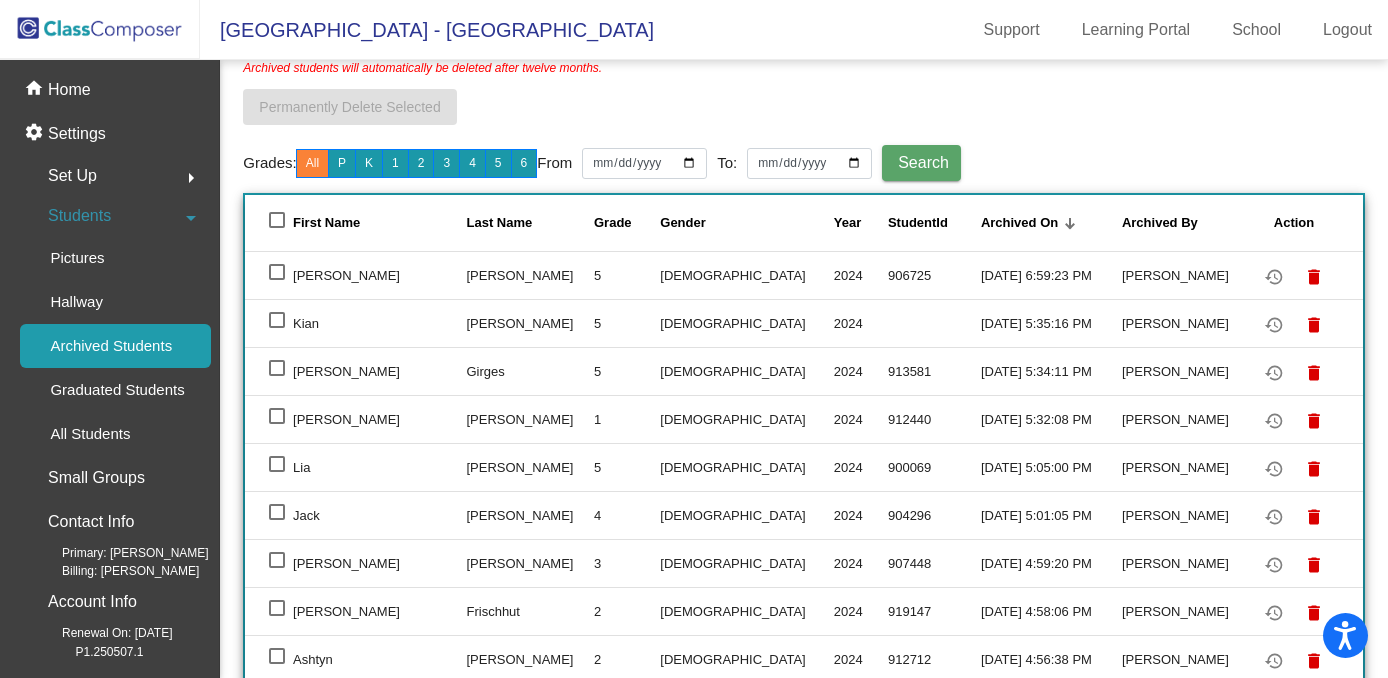 scroll, scrollTop: 160, scrollLeft: 0, axis: vertical 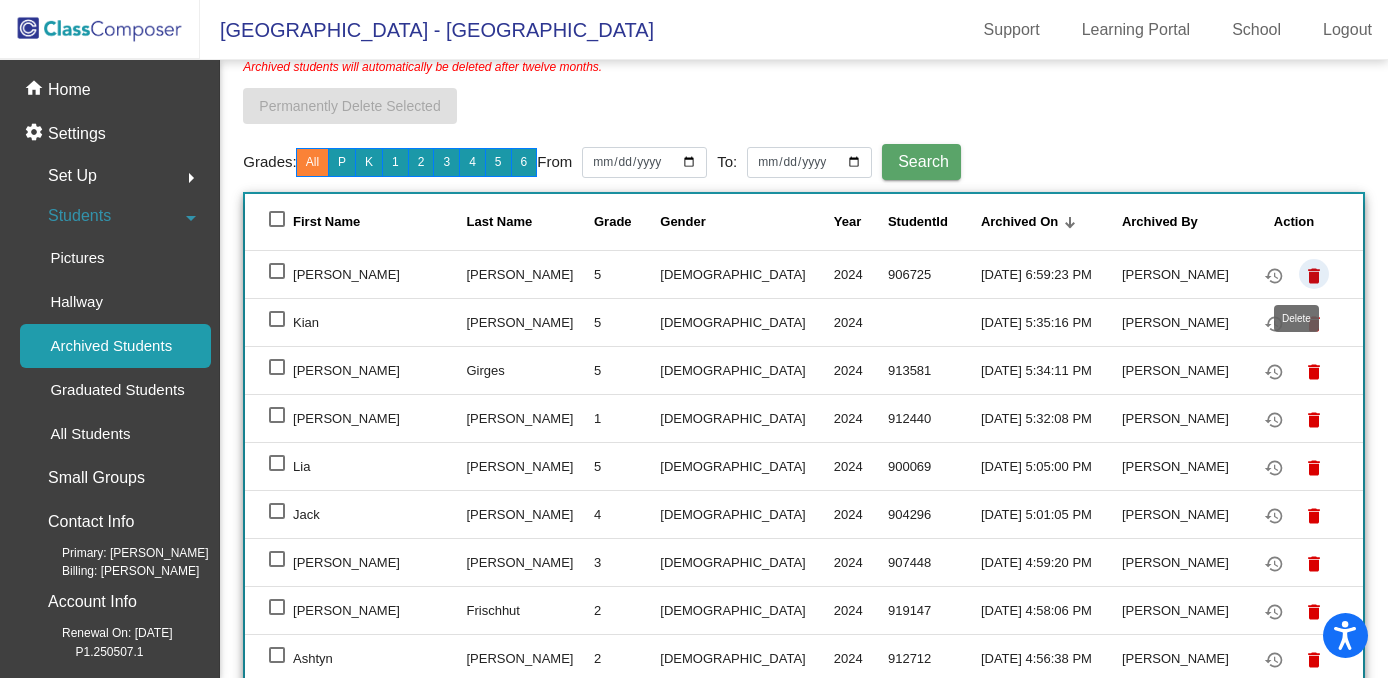 click on "delete" 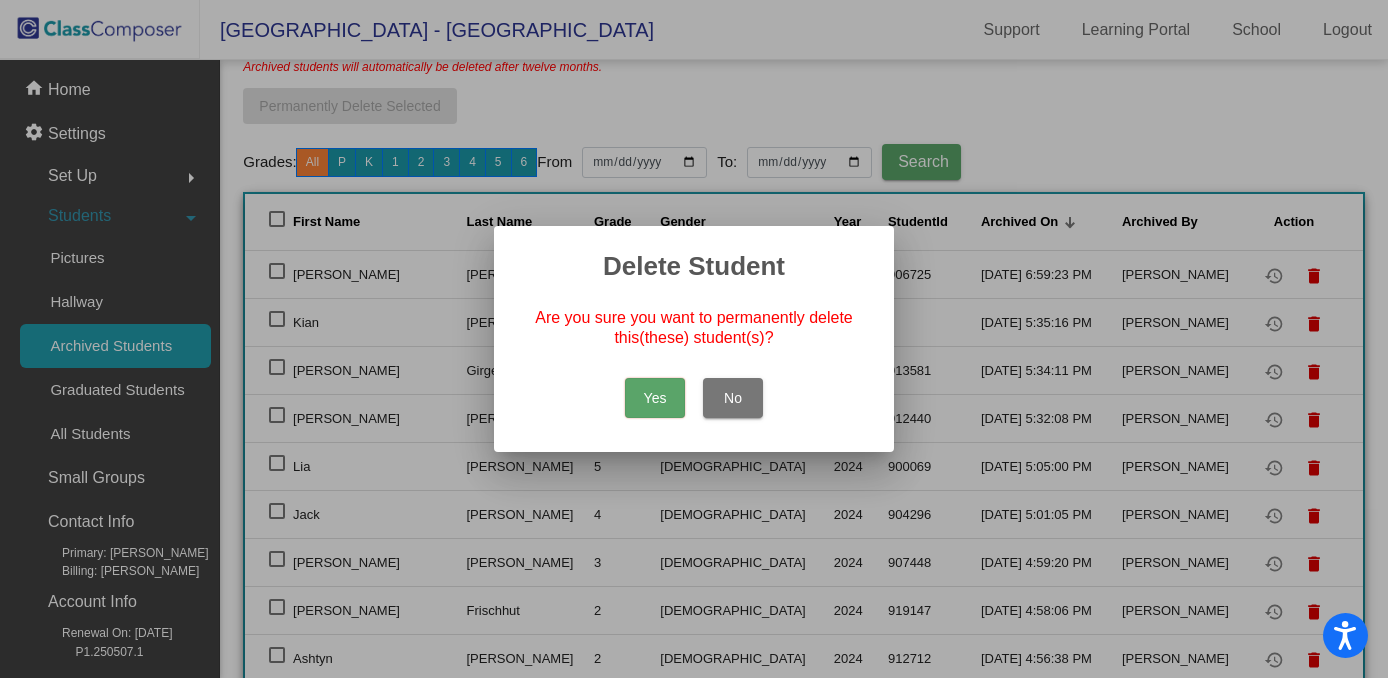 click on "Yes" at bounding box center (655, 398) 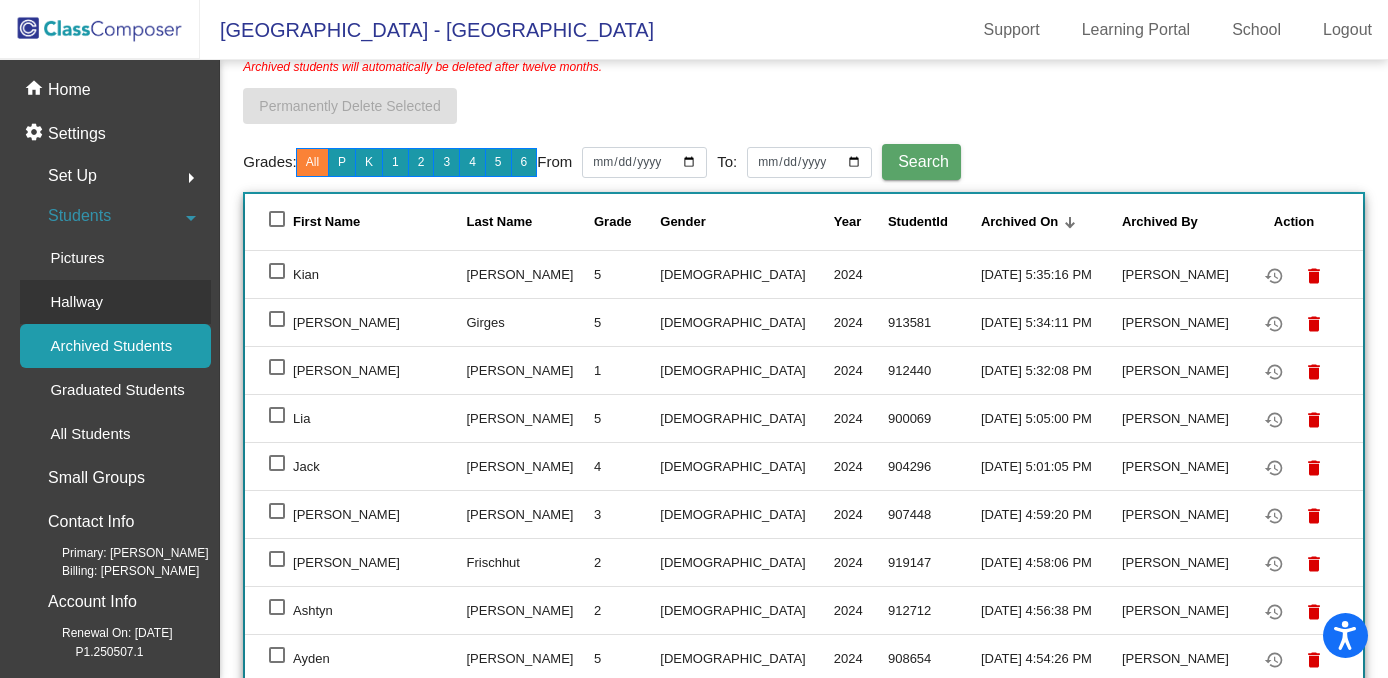 click on "Hallway" 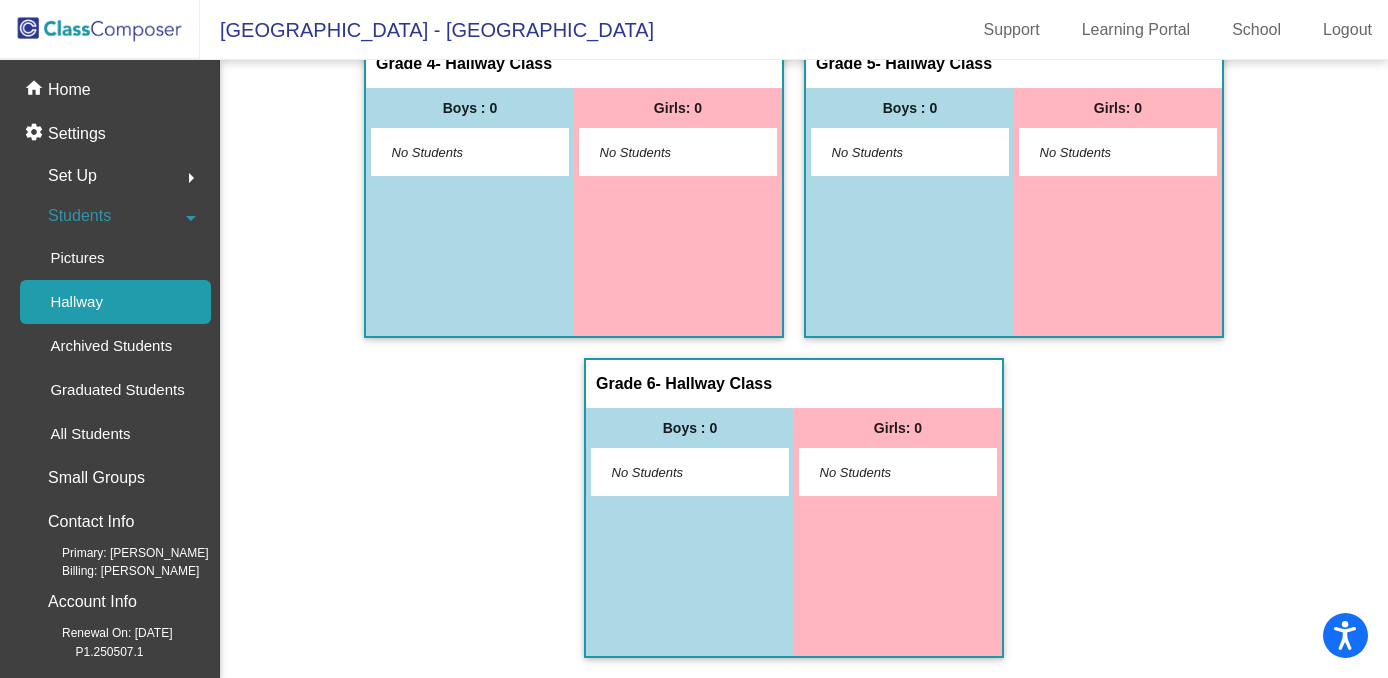 scroll, scrollTop: 1012, scrollLeft: 0, axis: vertical 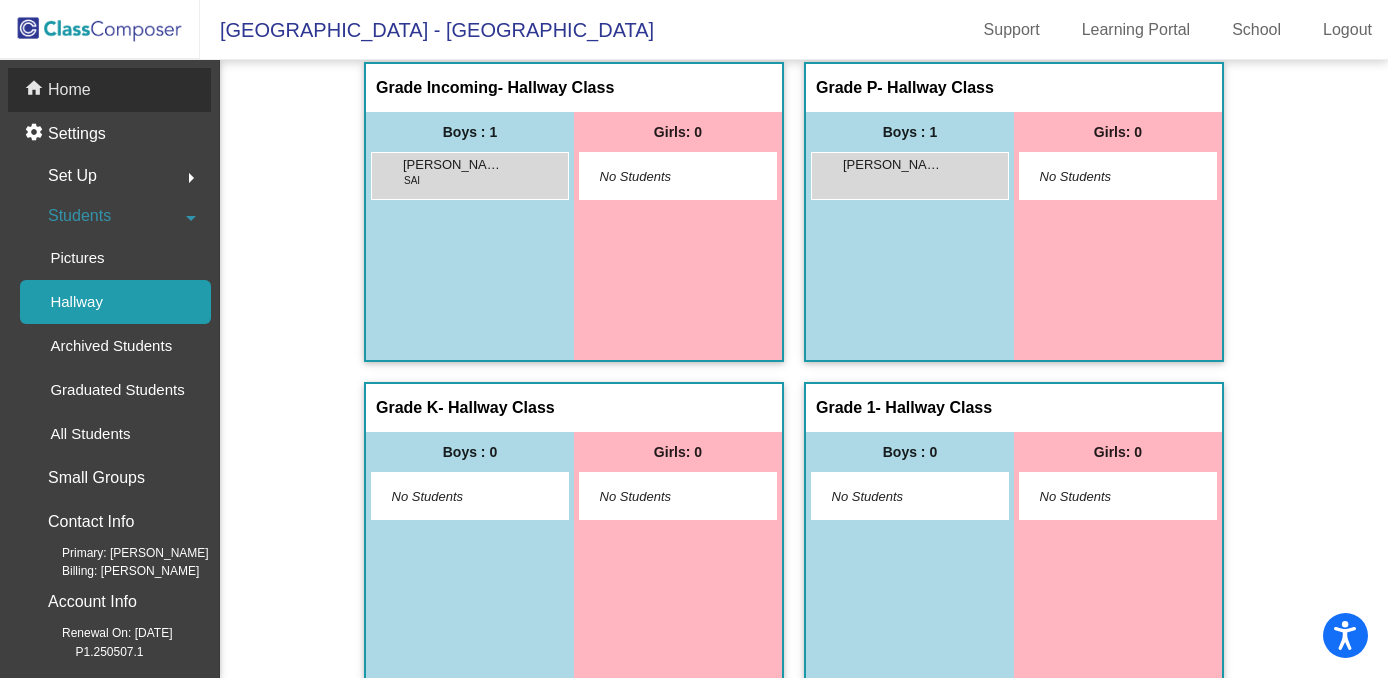 click on "Home" 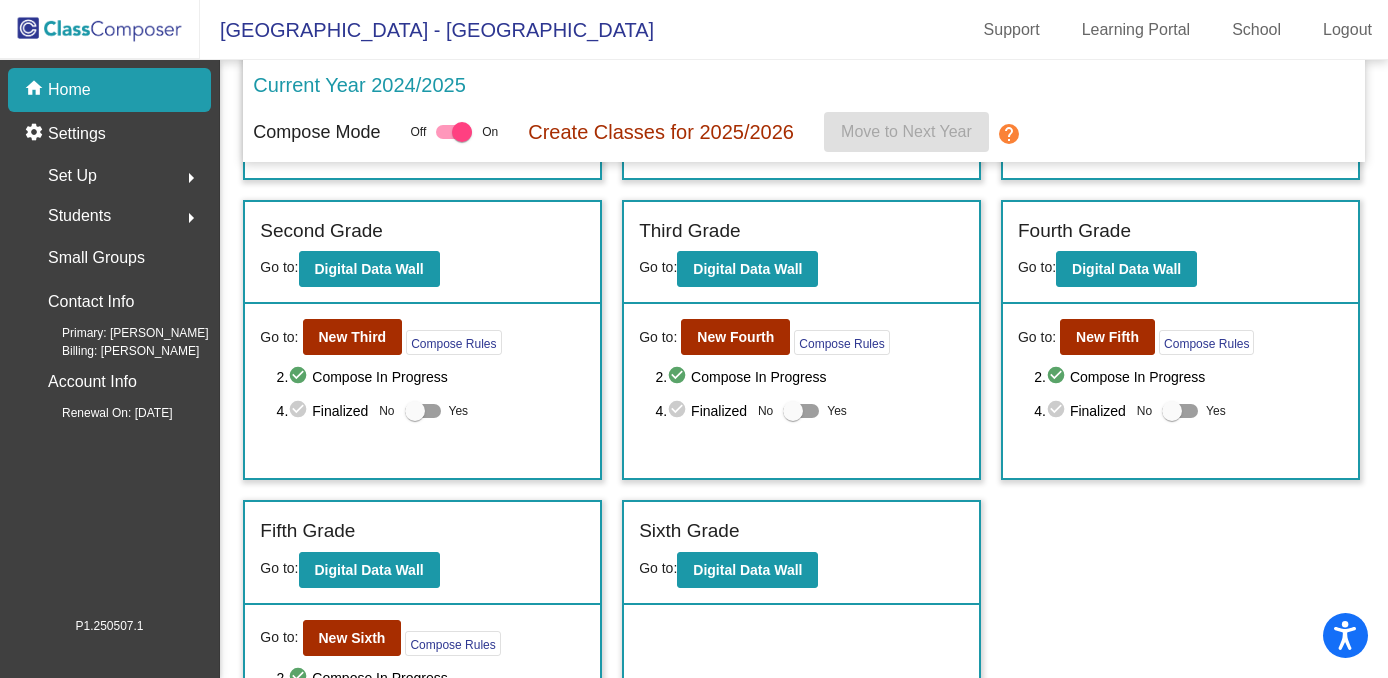 scroll, scrollTop: 291, scrollLeft: 0, axis: vertical 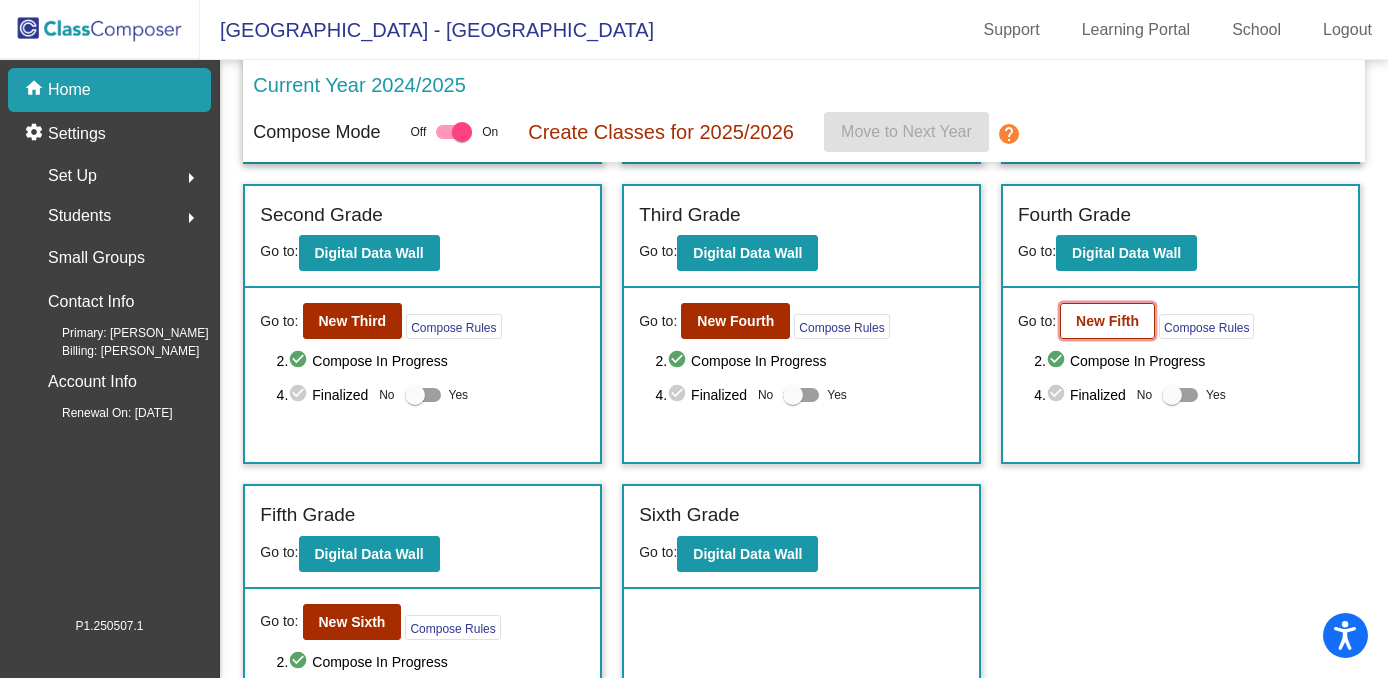 click on "New Fifth" 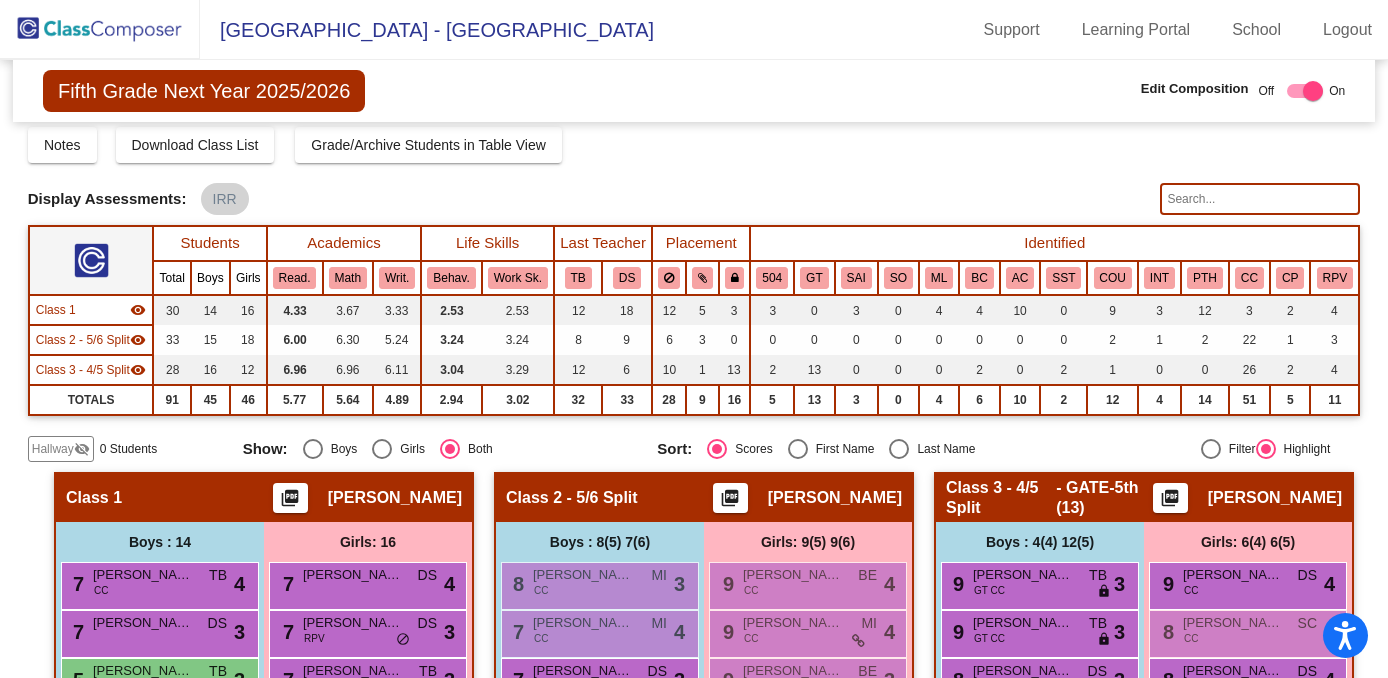 scroll, scrollTop: 74, scrollLeft: 0, axis: vertical 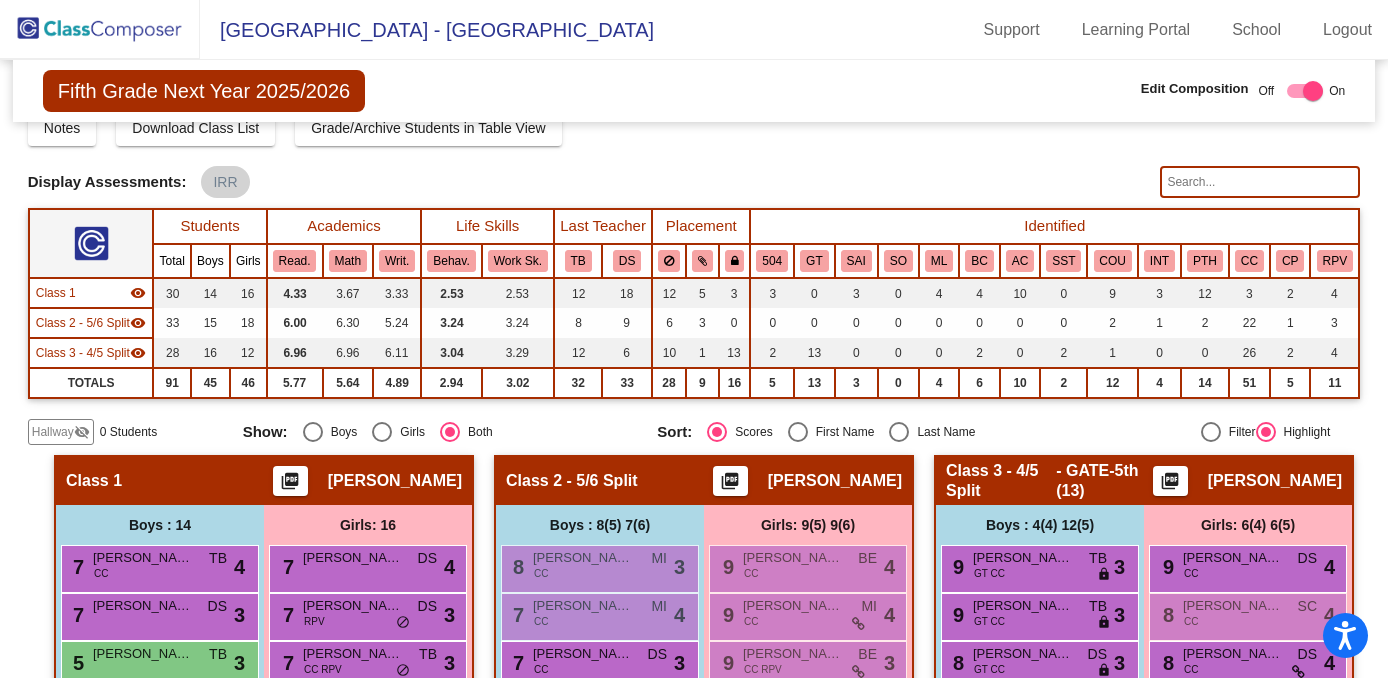 click on "Hallway" 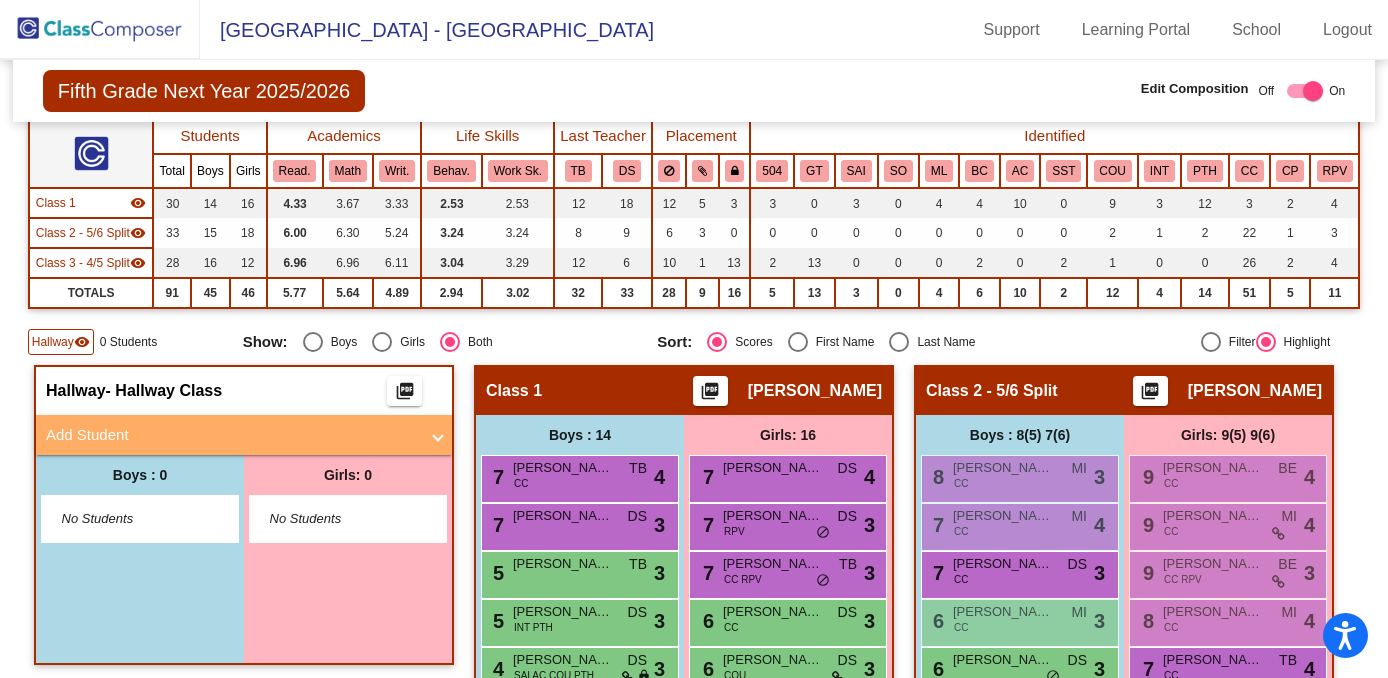 scroll, scrollTop: 197, scrollLeft: 0, axis: vertical 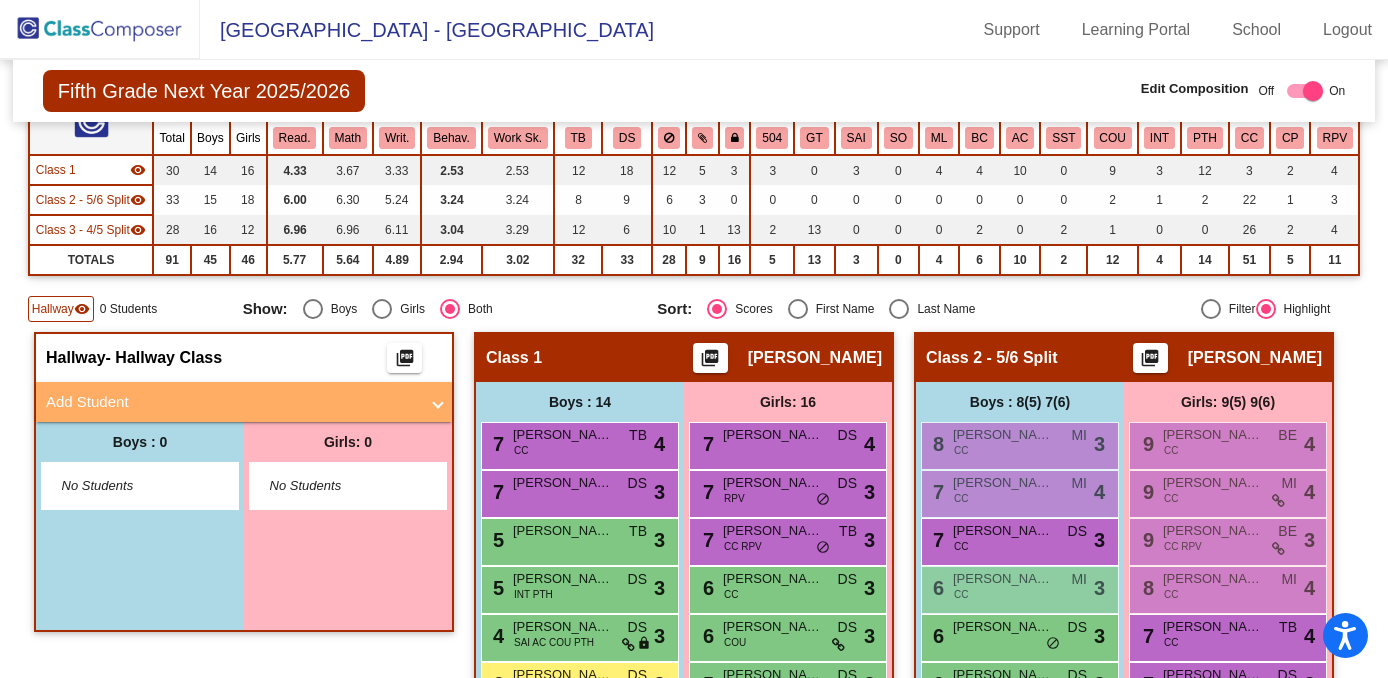 click on "No Students" at bounding box center (124, 486) 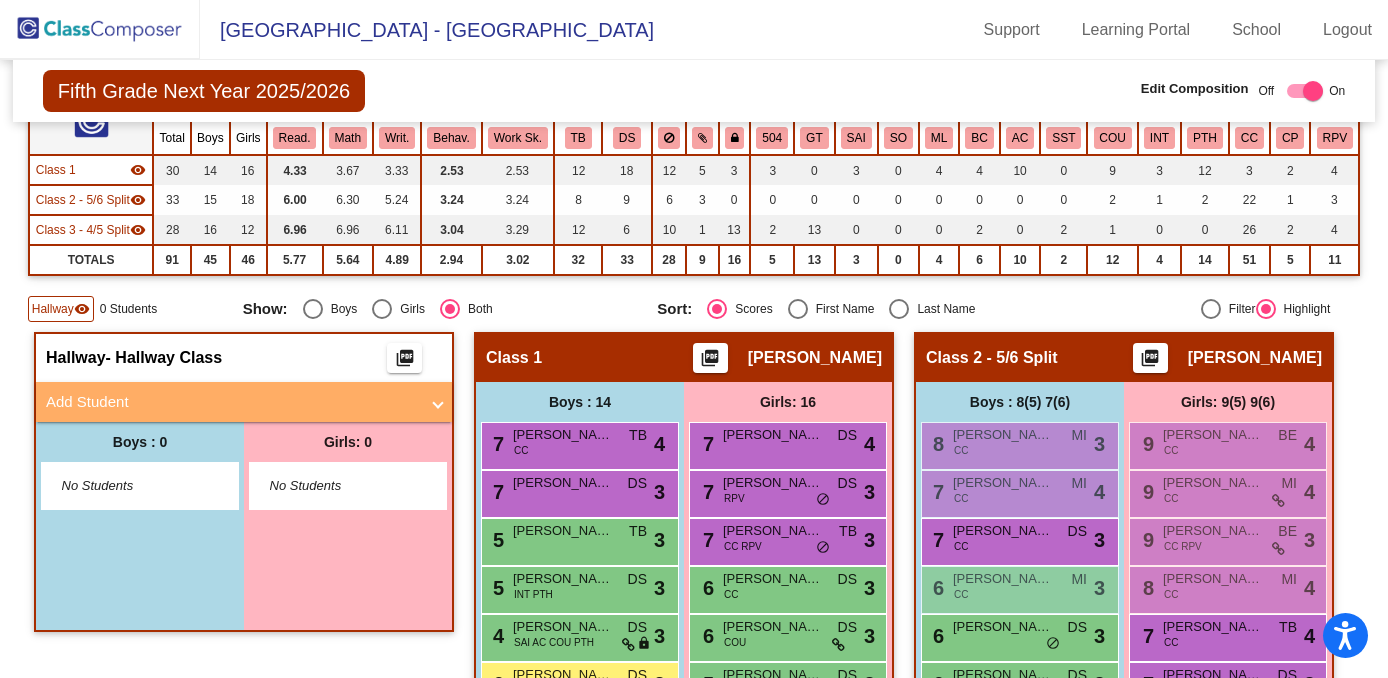 click on "Add Student" at bounding box center (232, 402) 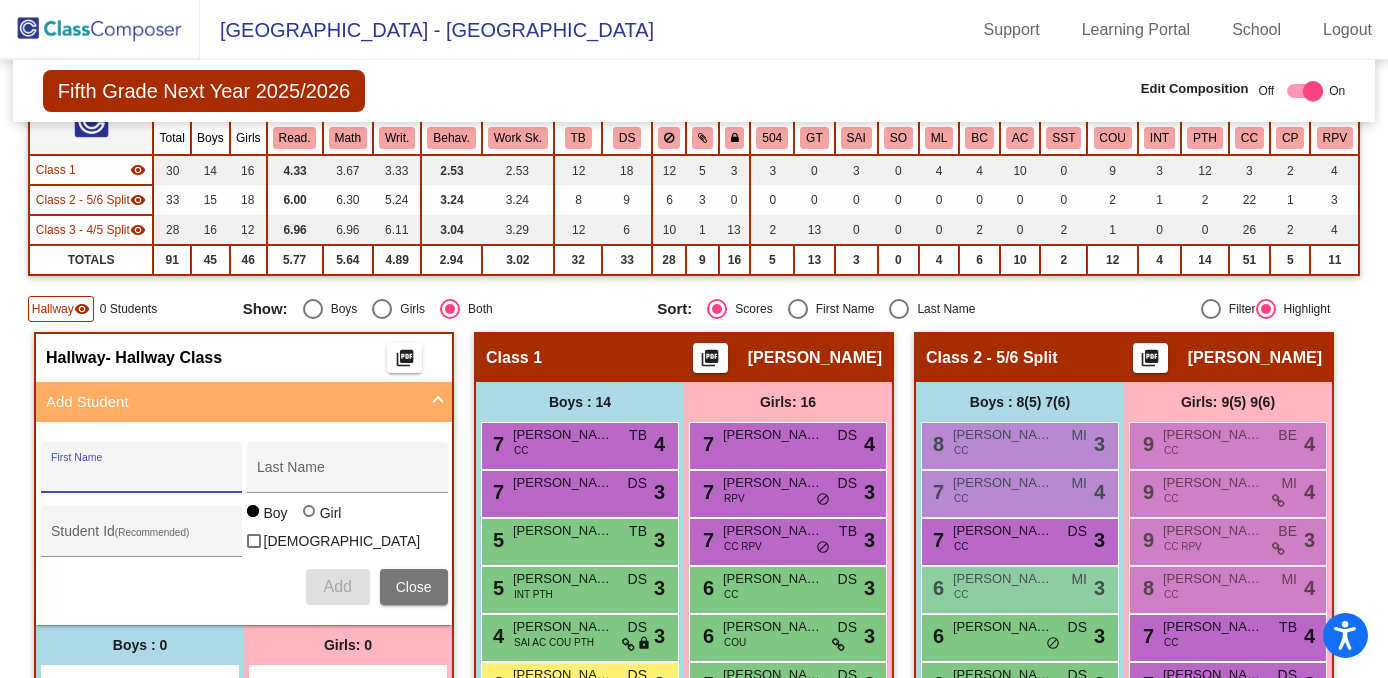 click on "First Name" at bounding box center [141, 475] 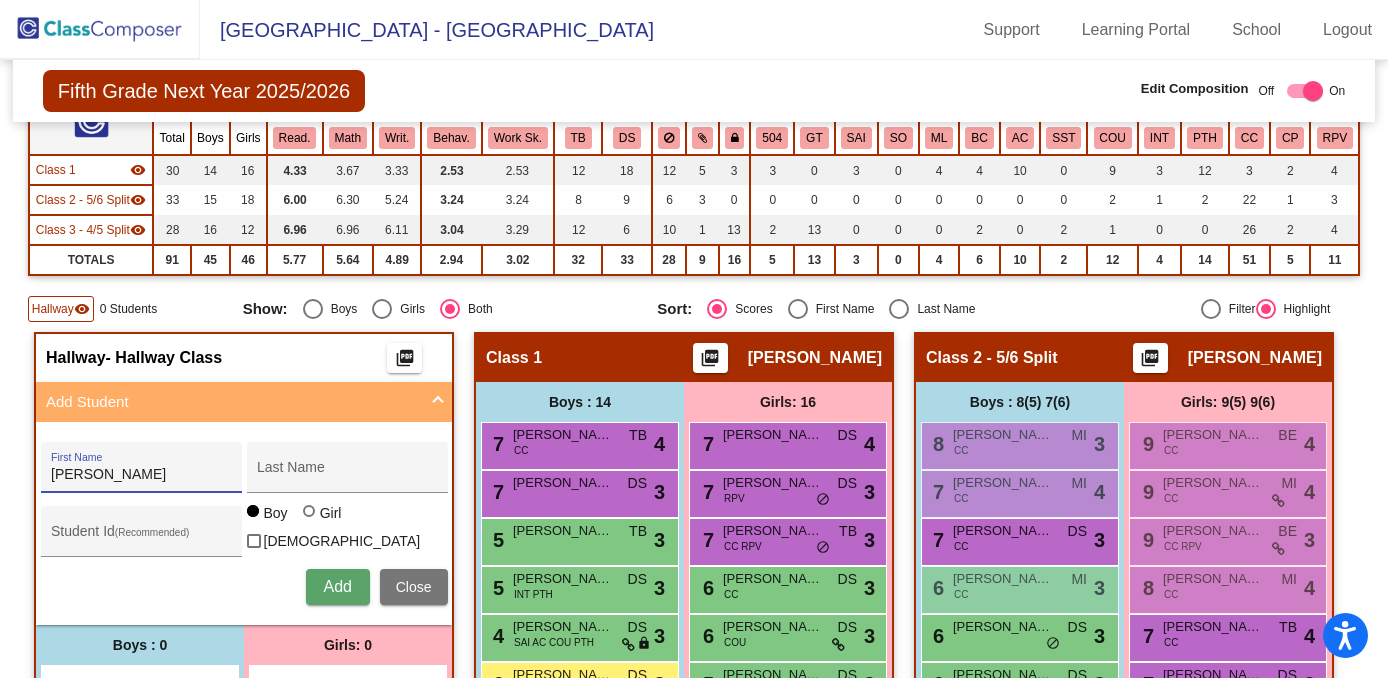 type on "Colston" 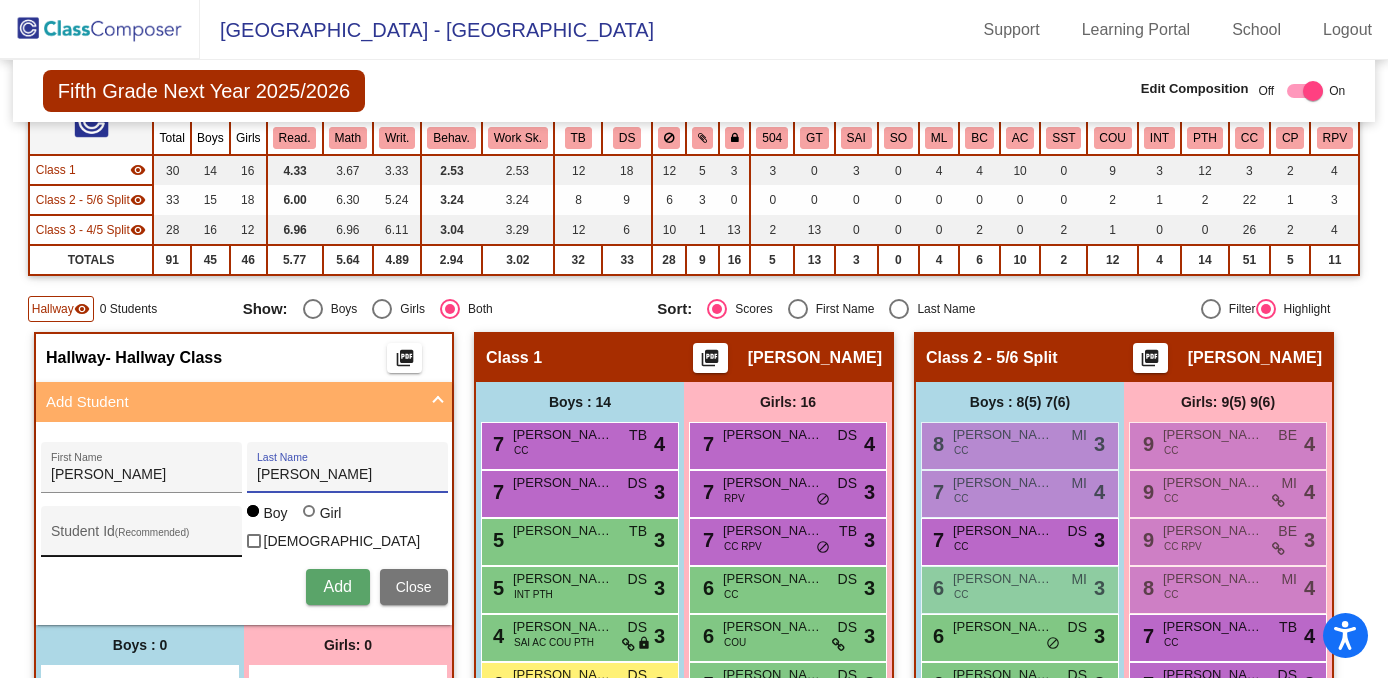 type on "Evans" 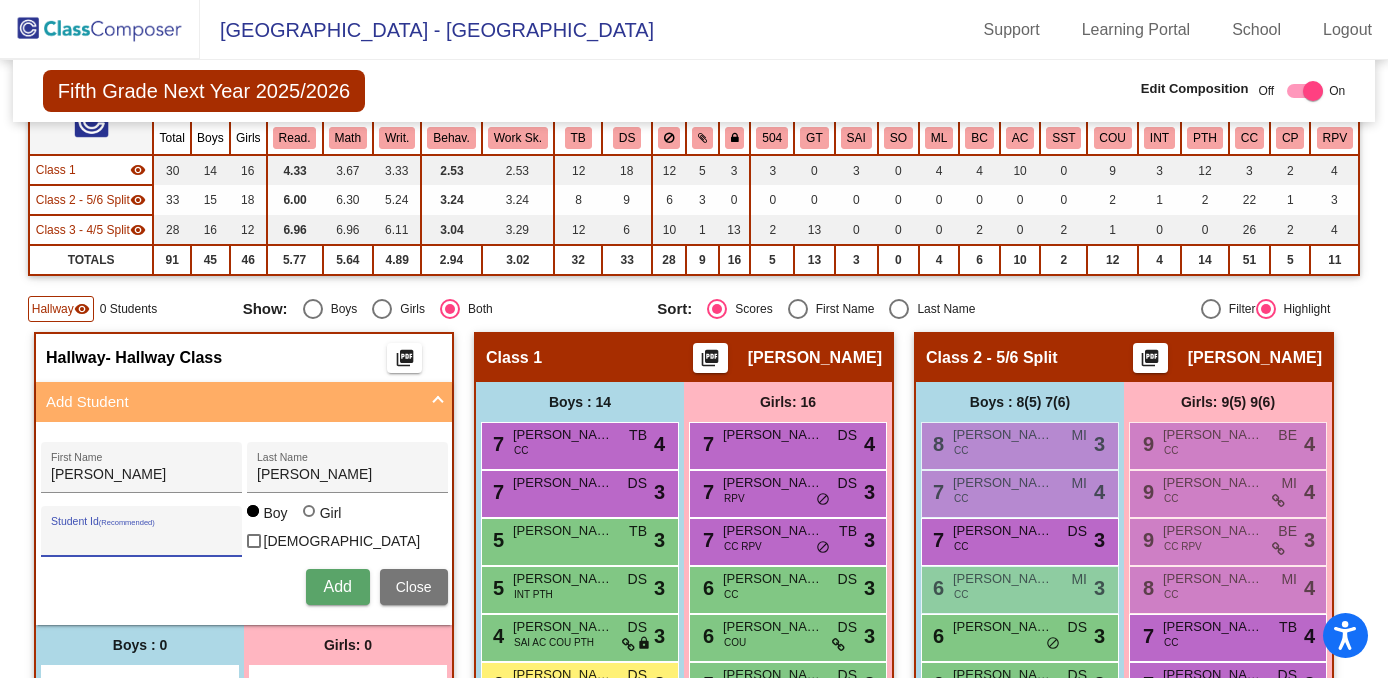 click on "Student Id  (Recommended)" at bounding box center (141, 539) 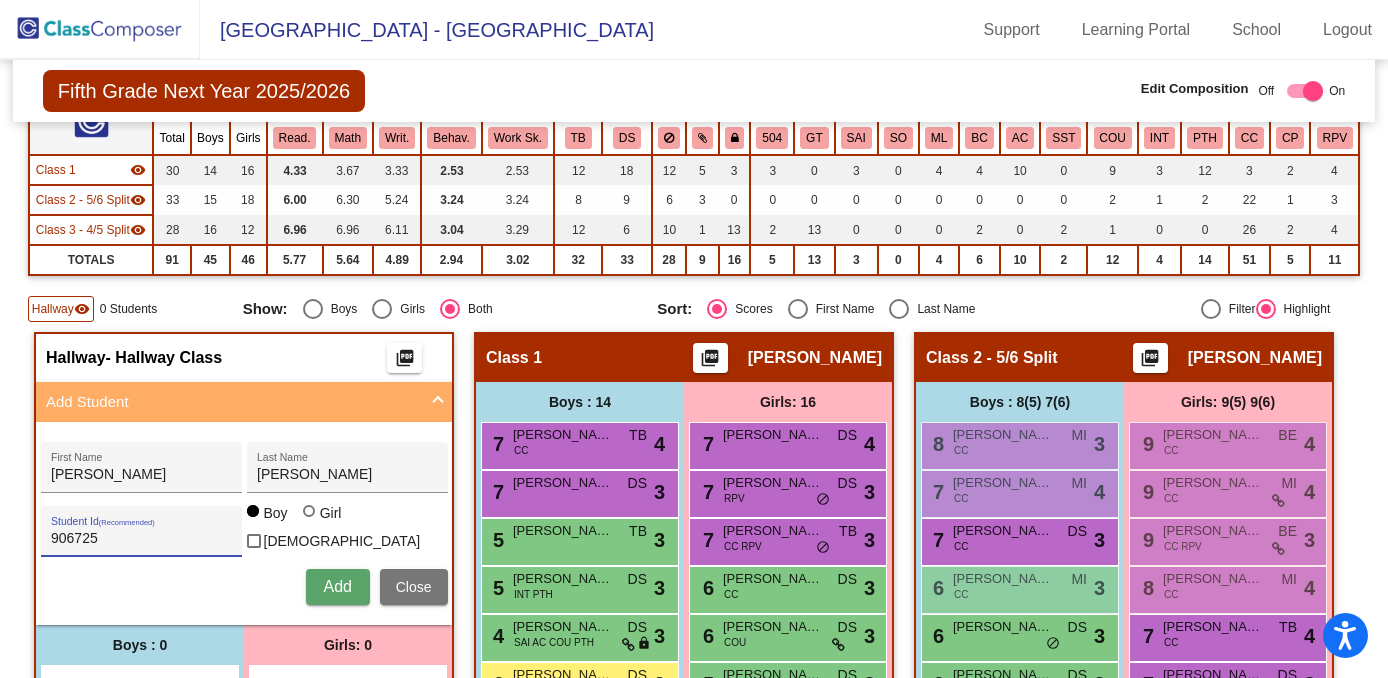 type on "906725" 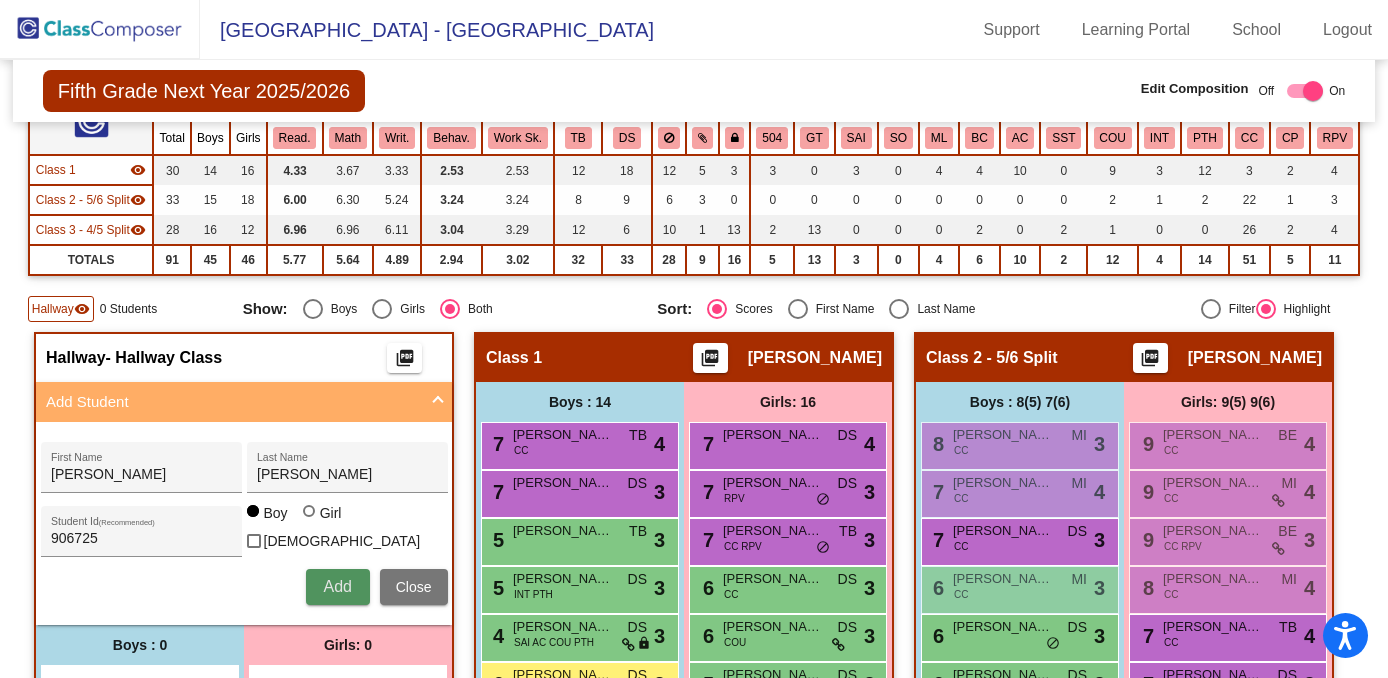 click on "Add" at bounding box center (337, 586) 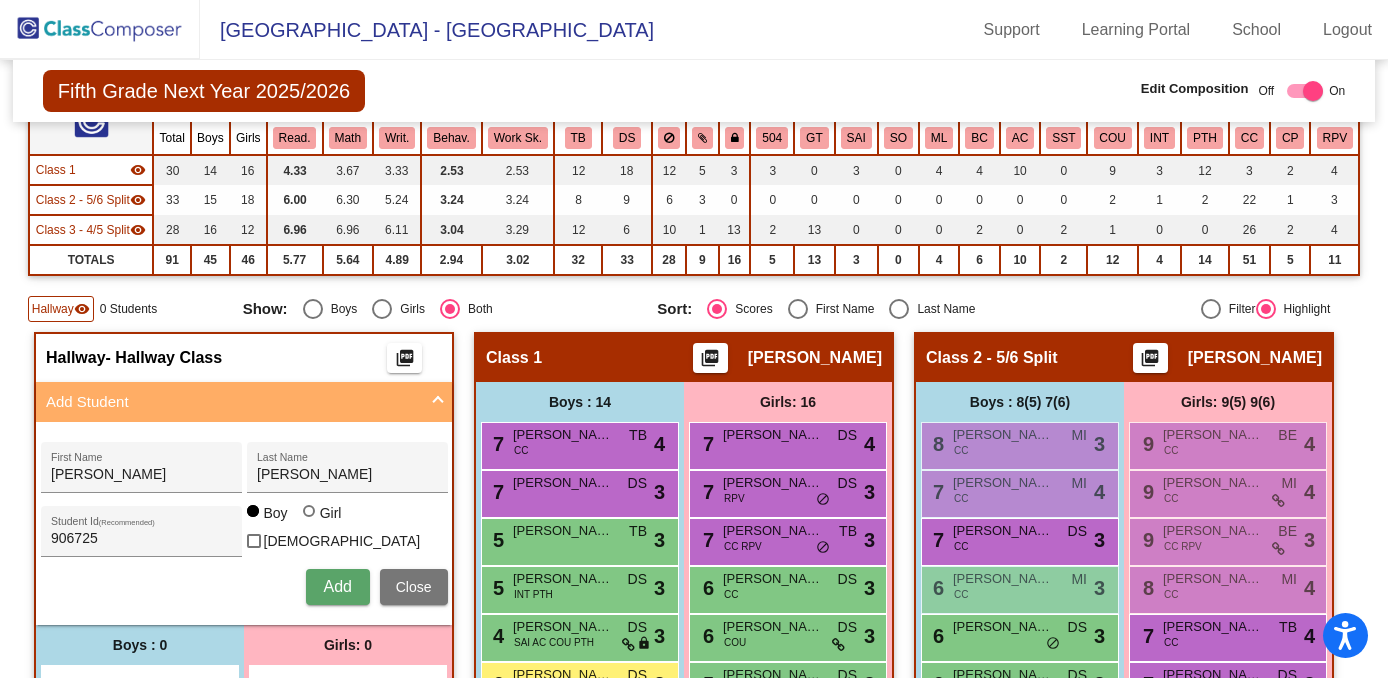 type 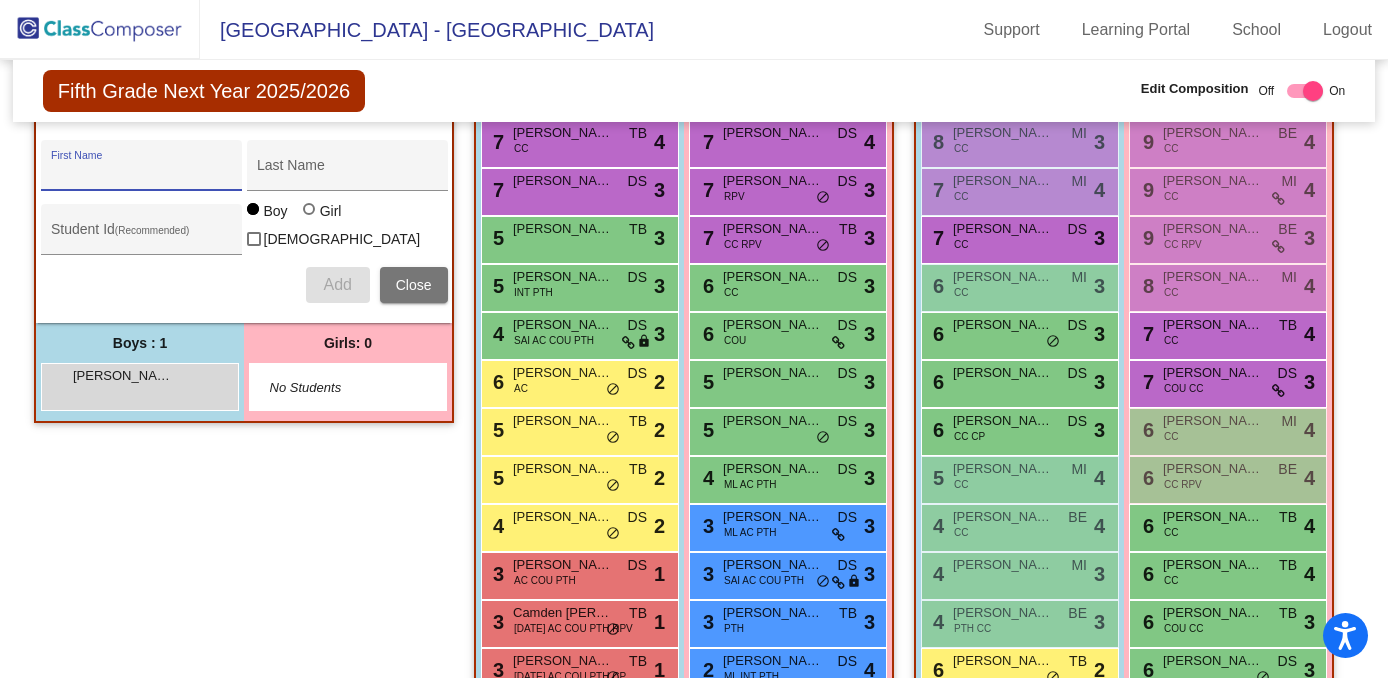 scroll, scrollTop: 514, scrollLeft: 0, axis: vertical 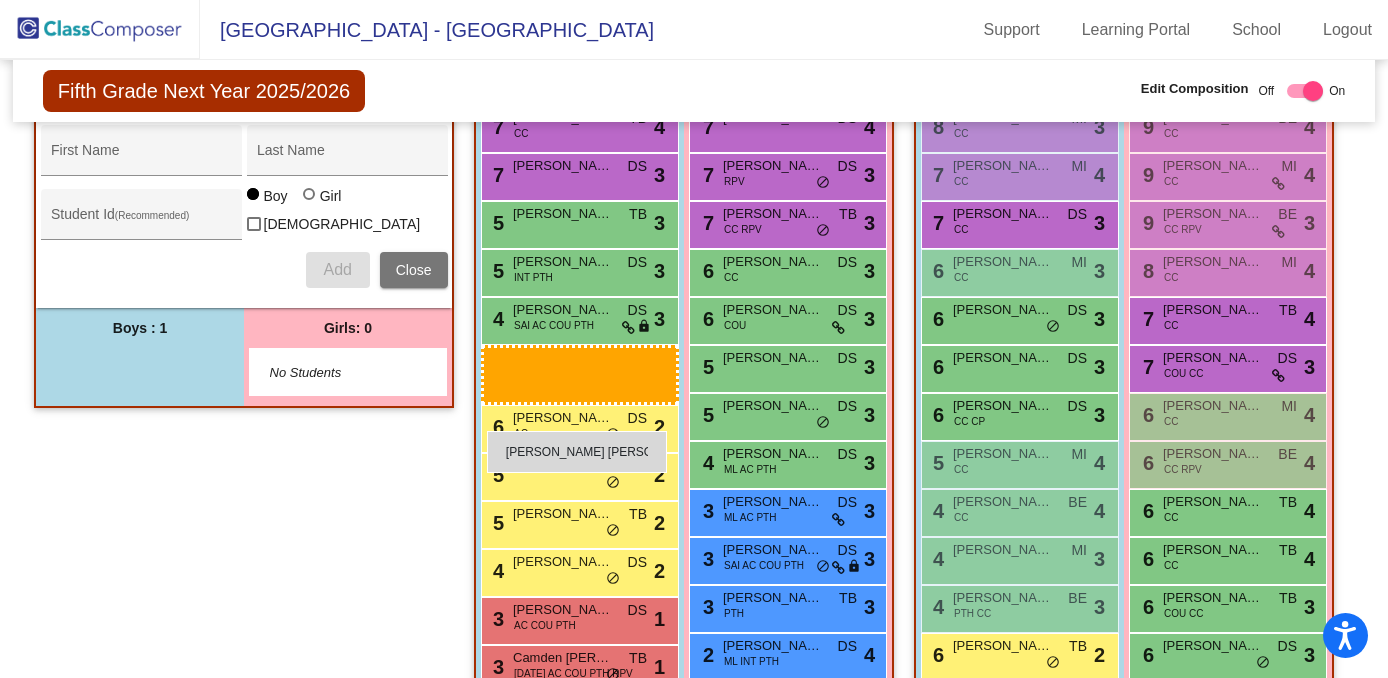 drag, startPoint x: 186, startPoint y: 418, endPoint x: 487, endPoint y: 431, distance: 301.2806 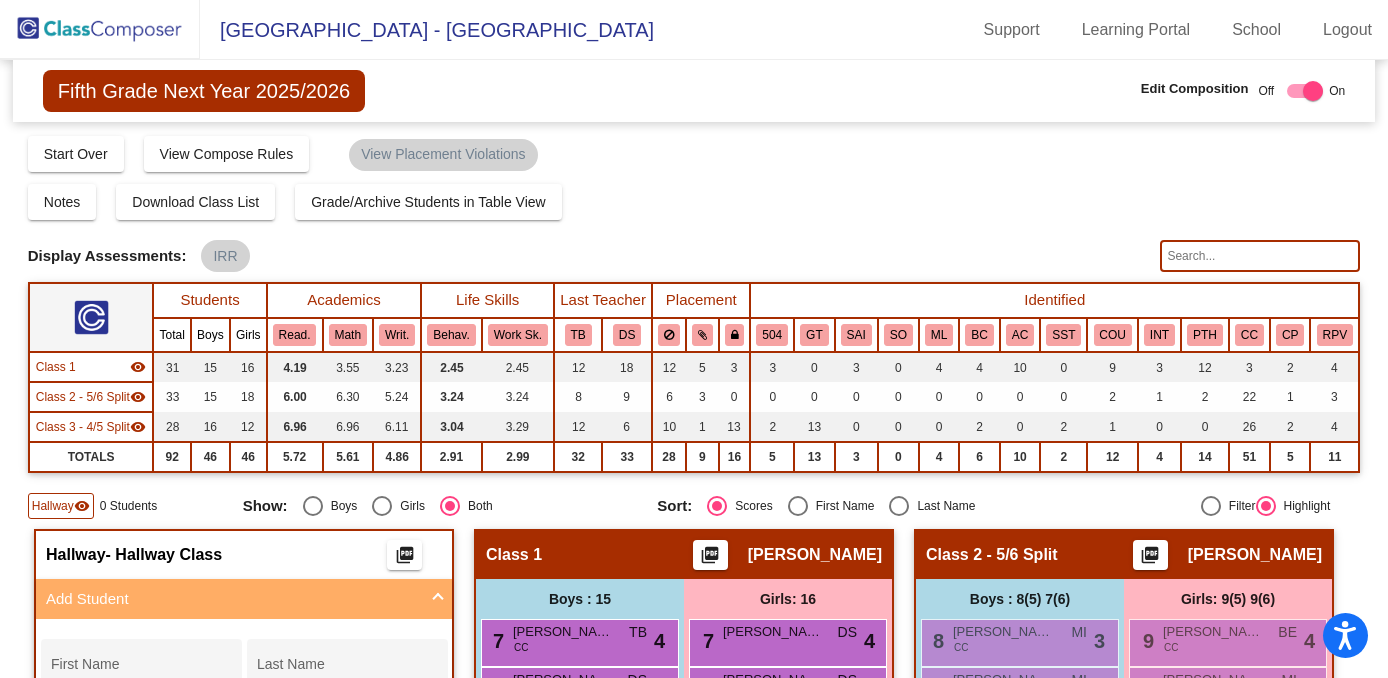 scroll, scrollTop: 0, scrollLeft: 0, axis: both 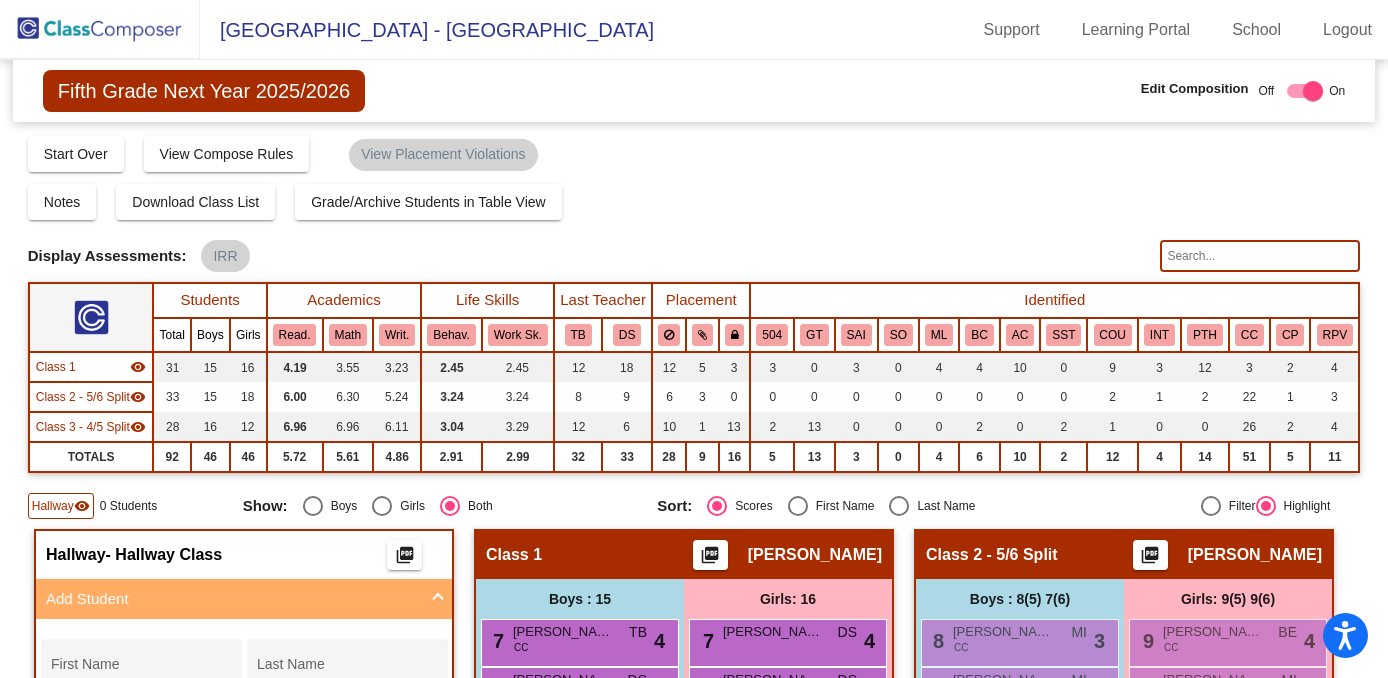 click 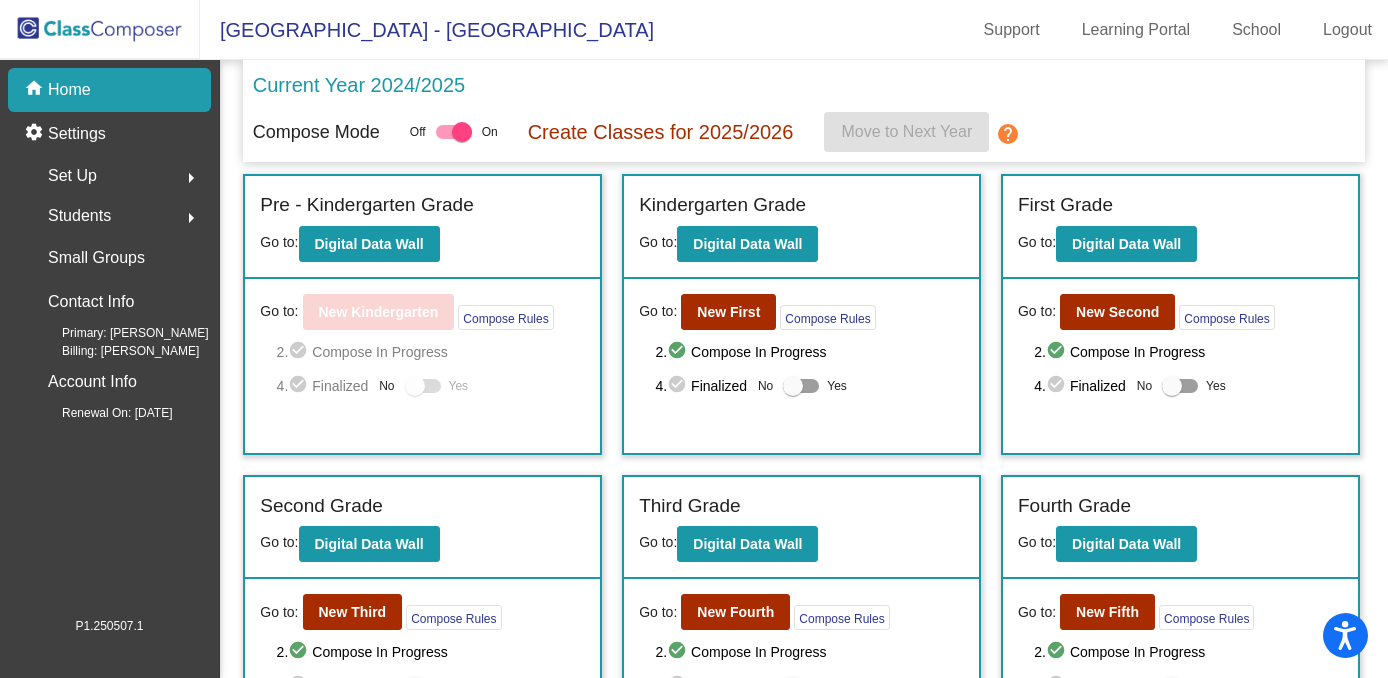 click on "Students" 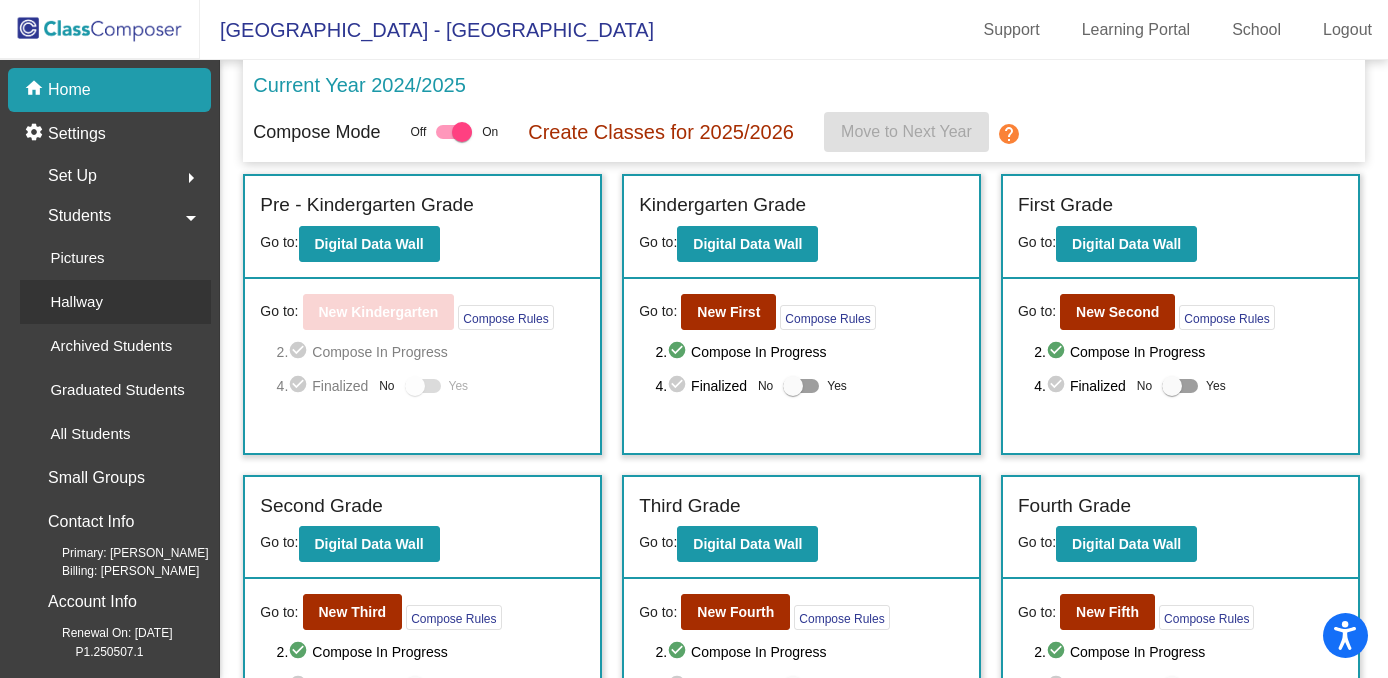 click on "Hallway" 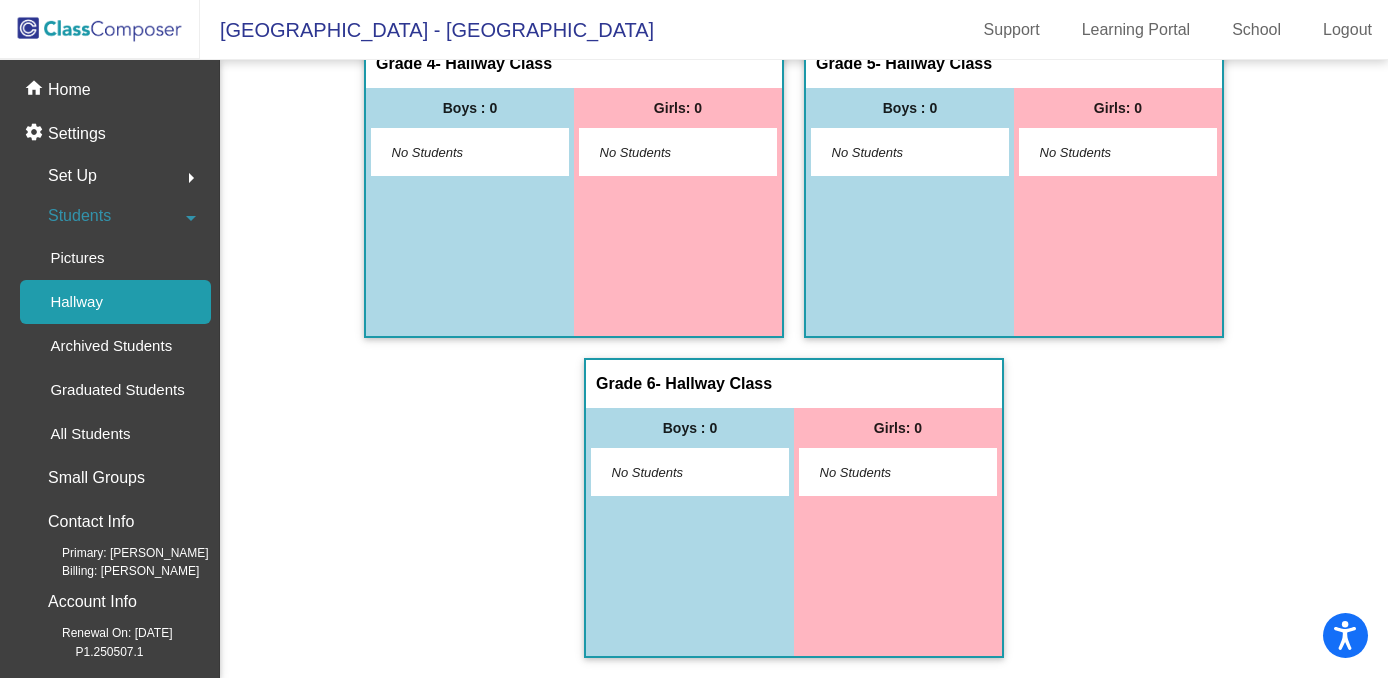 scroll, scrollTop: 1012, scrollLeft: 0, axis: vertical 